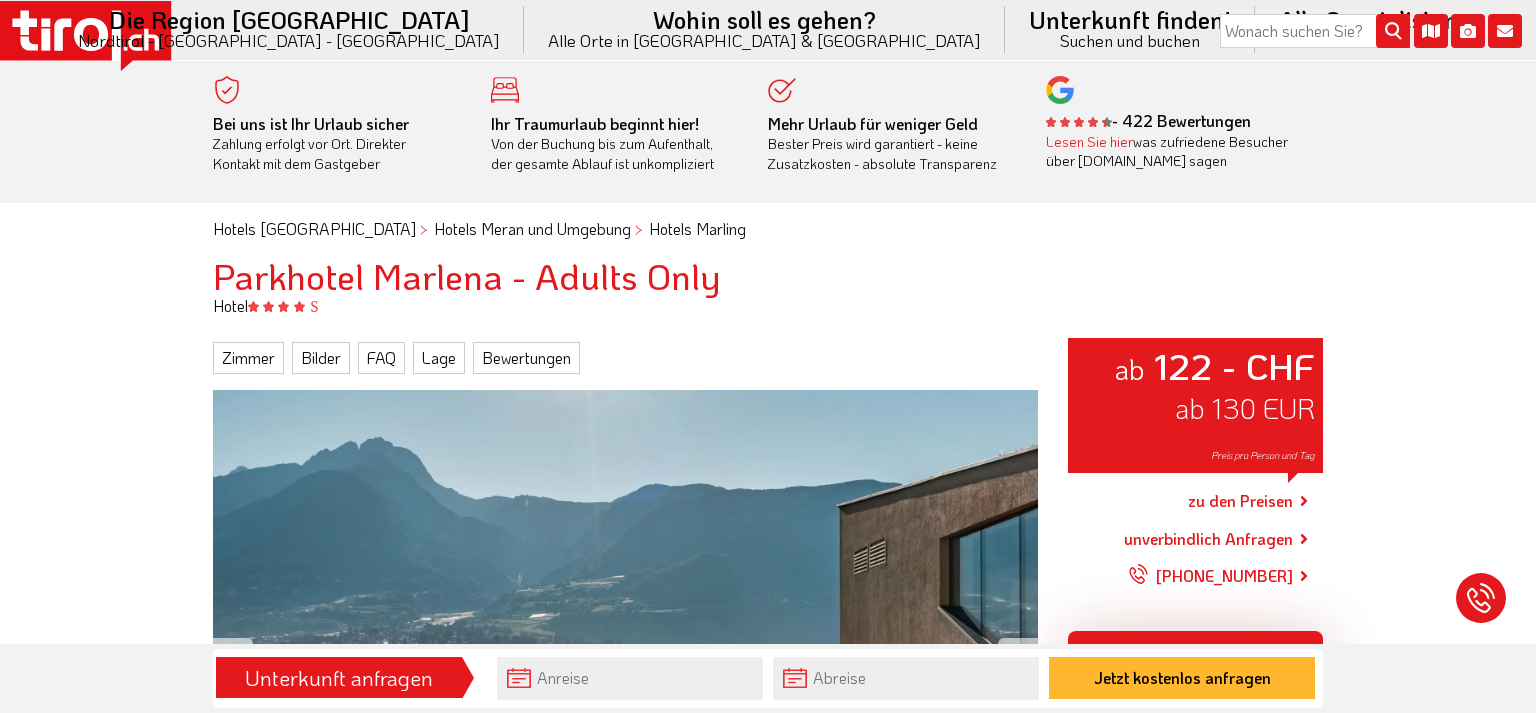 scroll, scrollTop: 0, scrollLeft: 0, axis: both 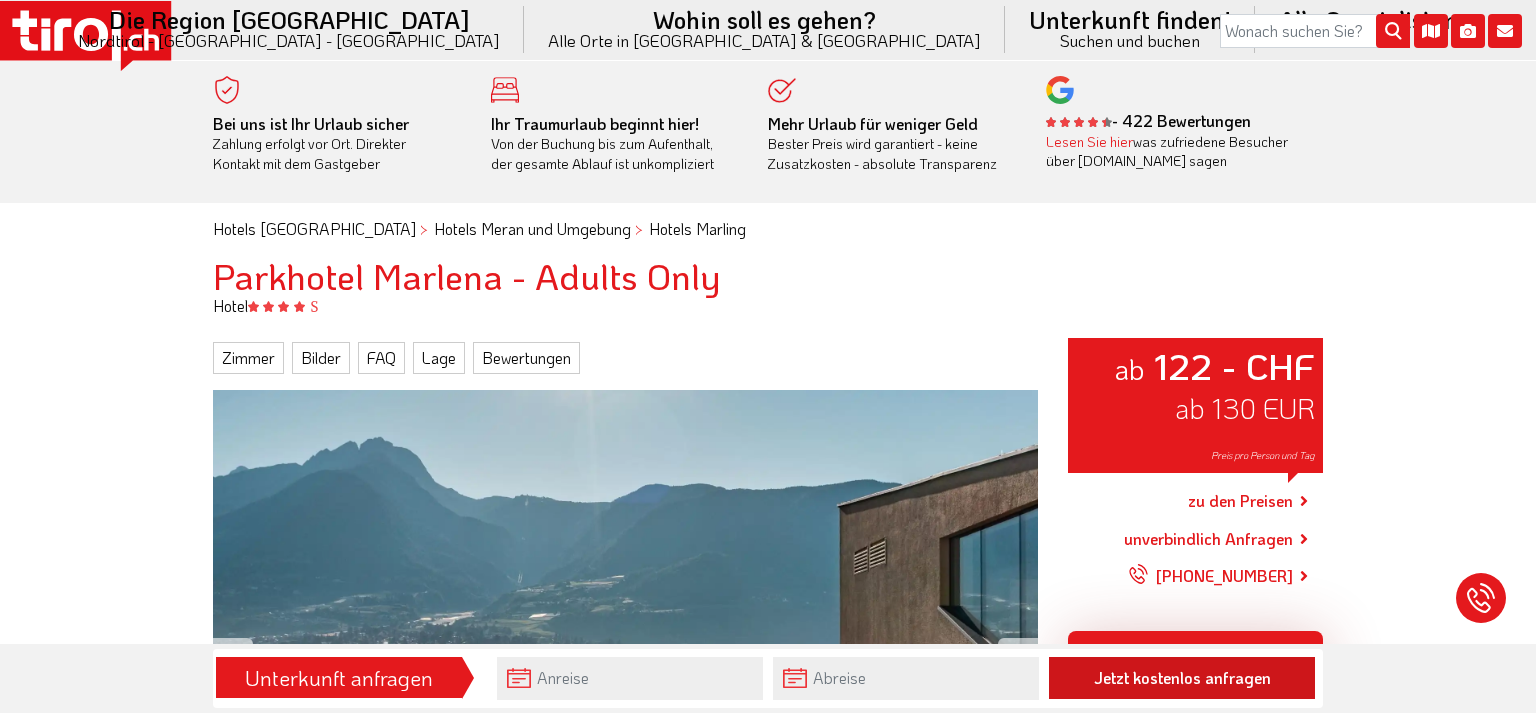 click on "Jetzt kostenlos anfragen" at bounding box center [1182, 678] 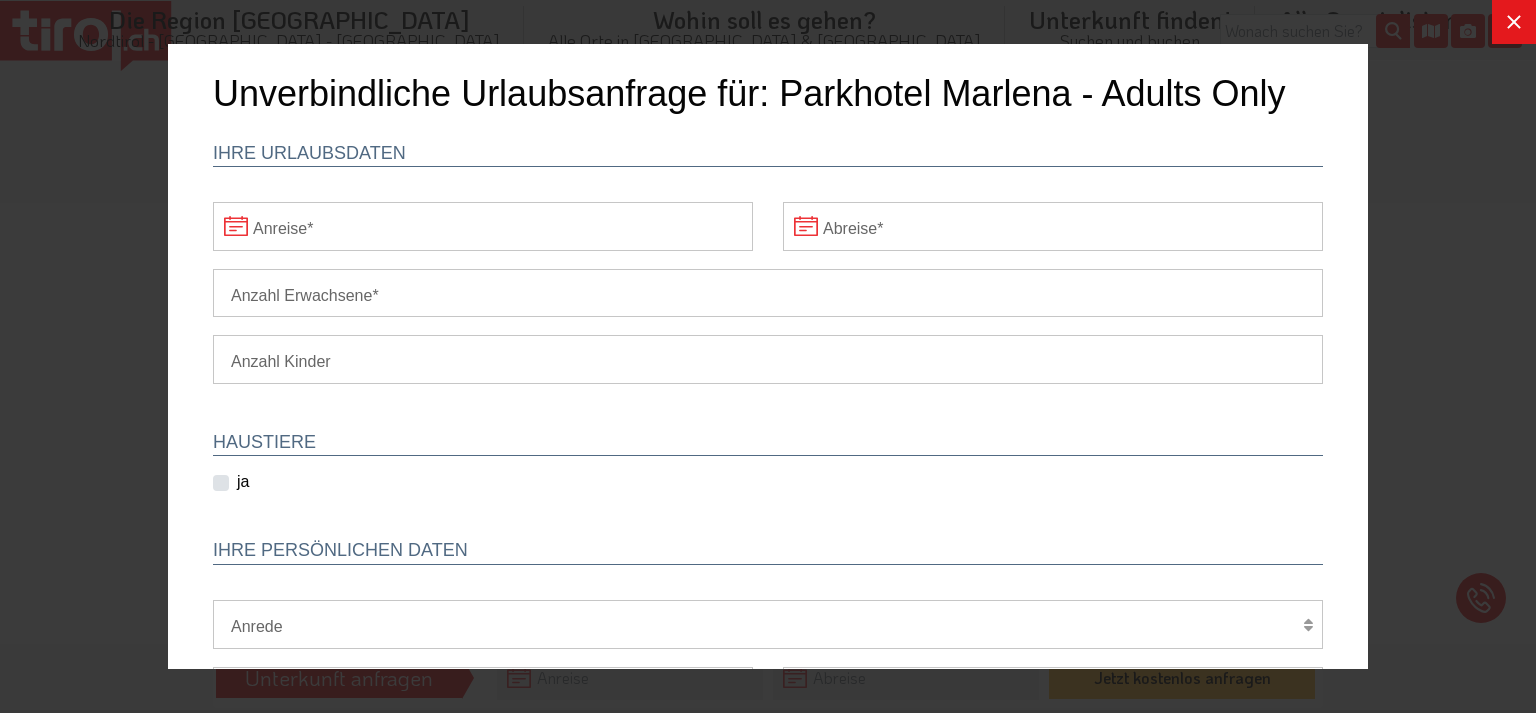 scroll, scrollTop: 0, scrollLeft: 0, axis: both 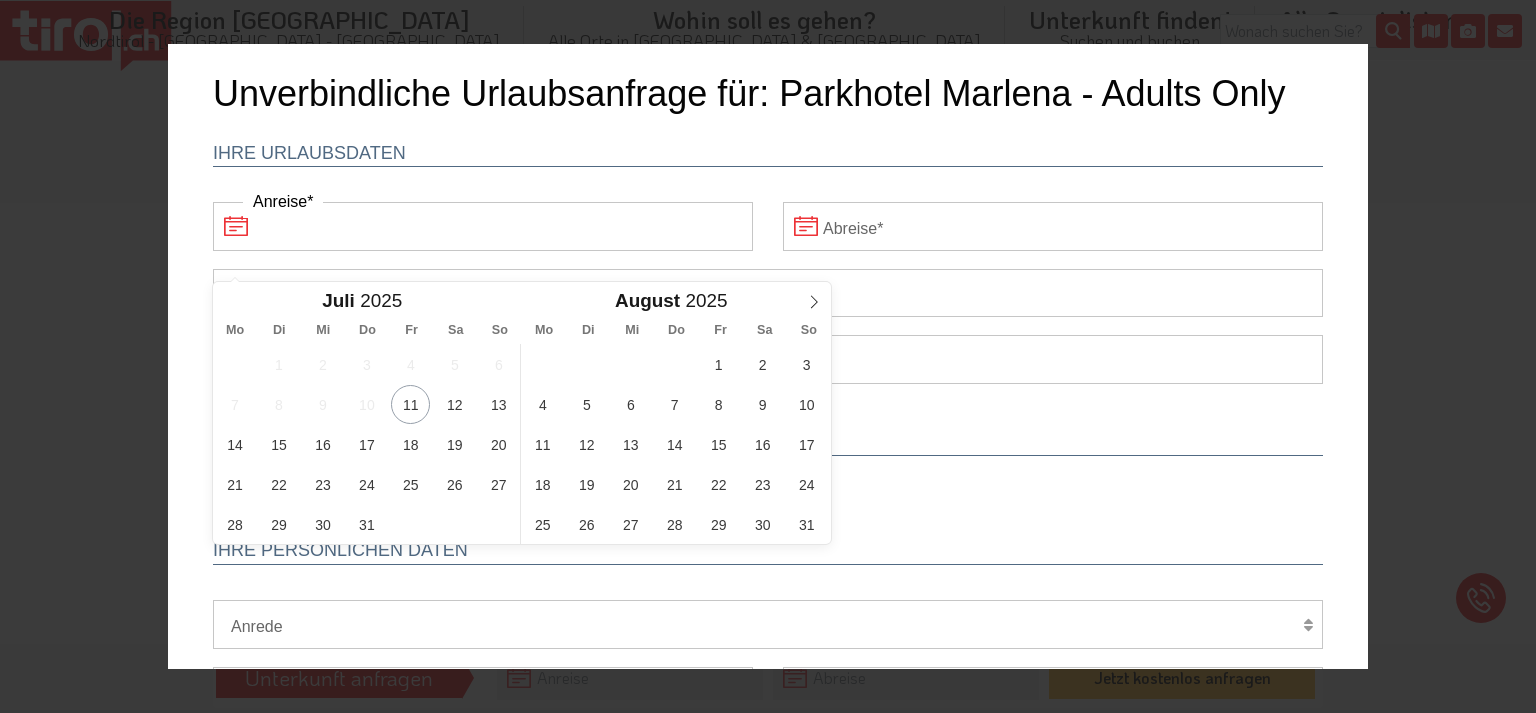click on "Anreise" at bounding box center [483, 226] 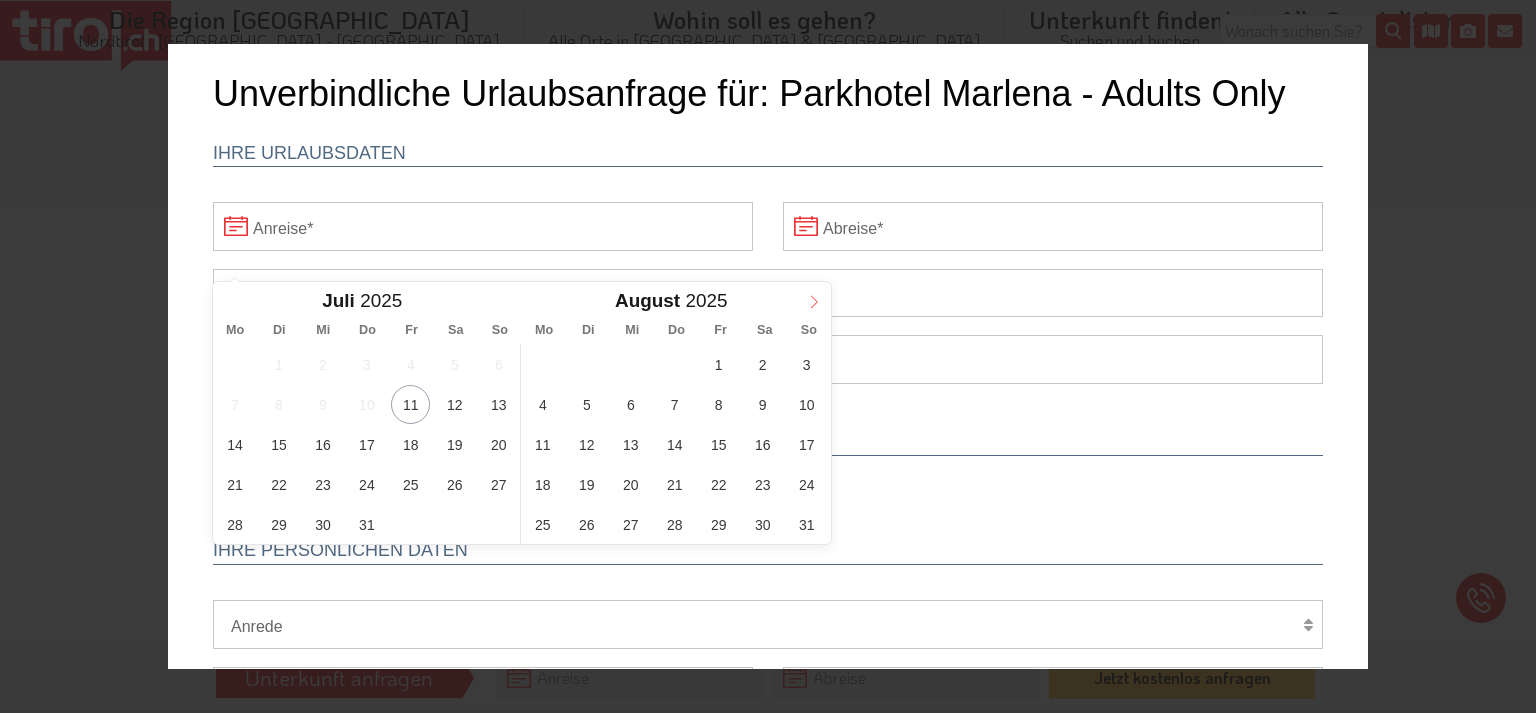click at bounding box center [814, 299] 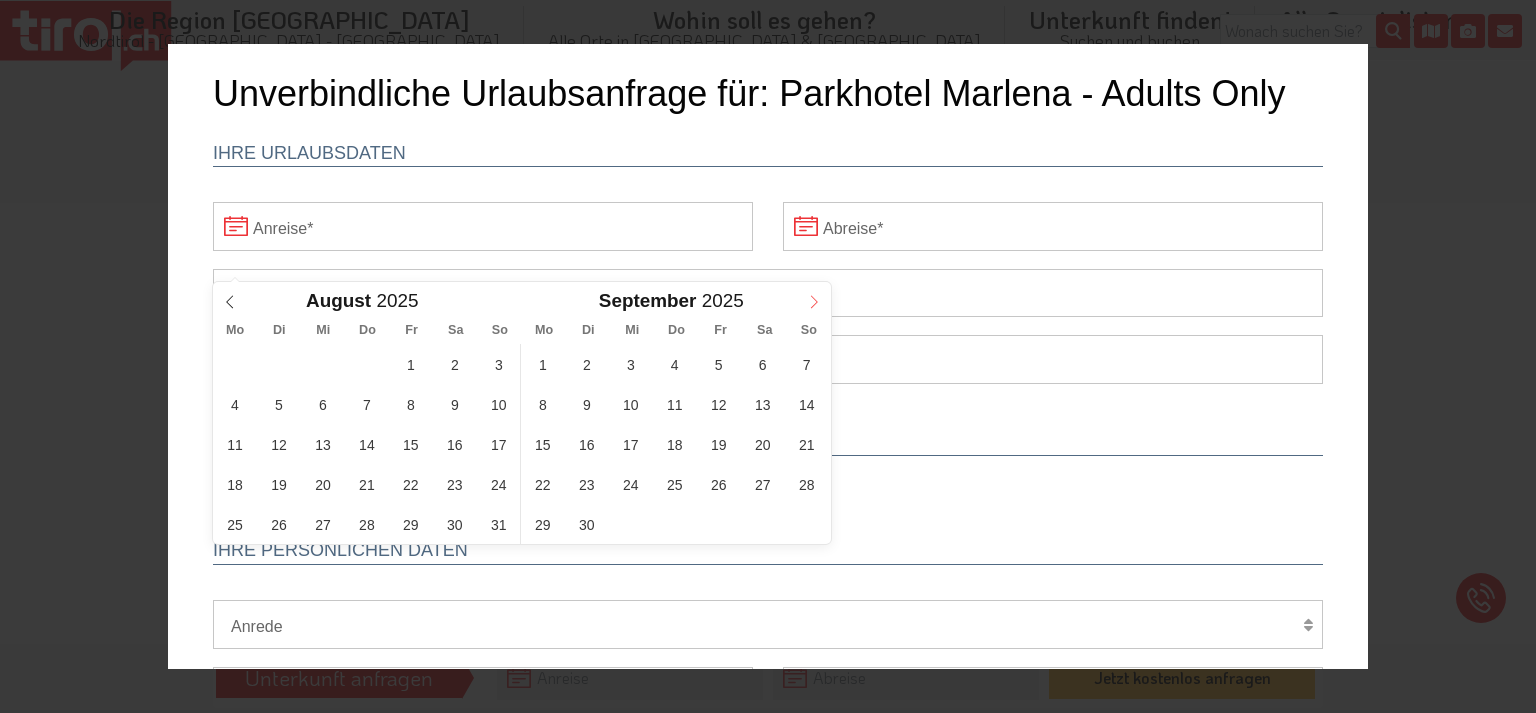 click at bounding box center [814, 299] 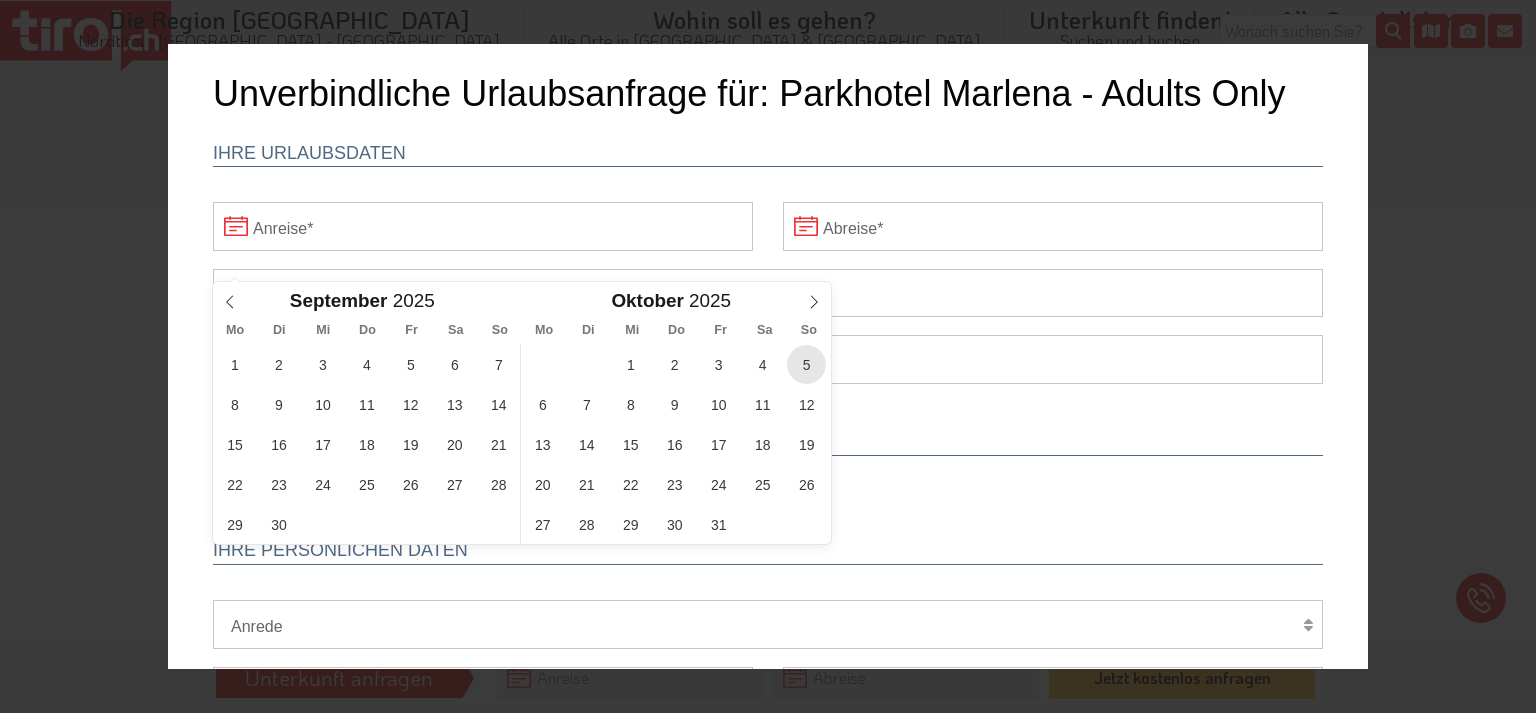 click on "5" at bounding box center [806, 364] 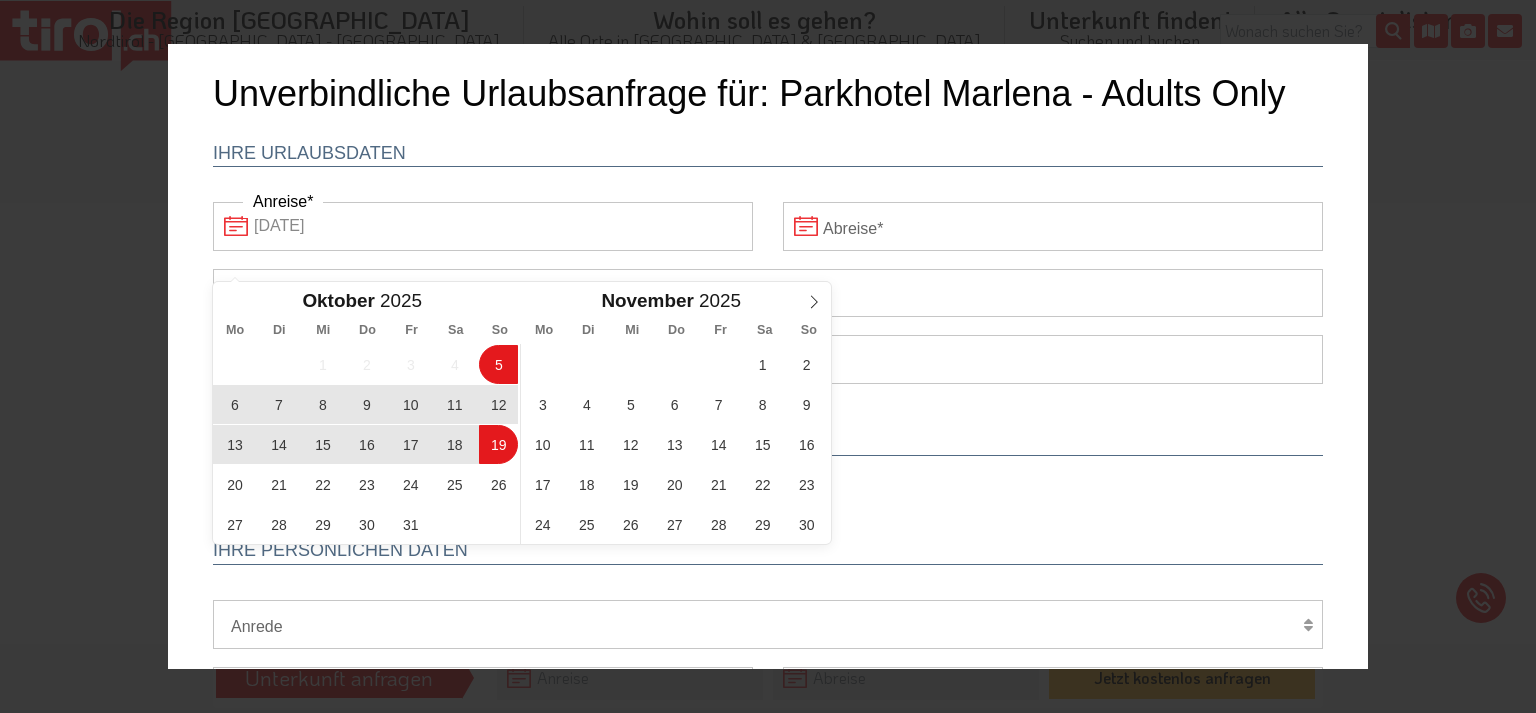 click on "19" at bounding box center (498, 444) 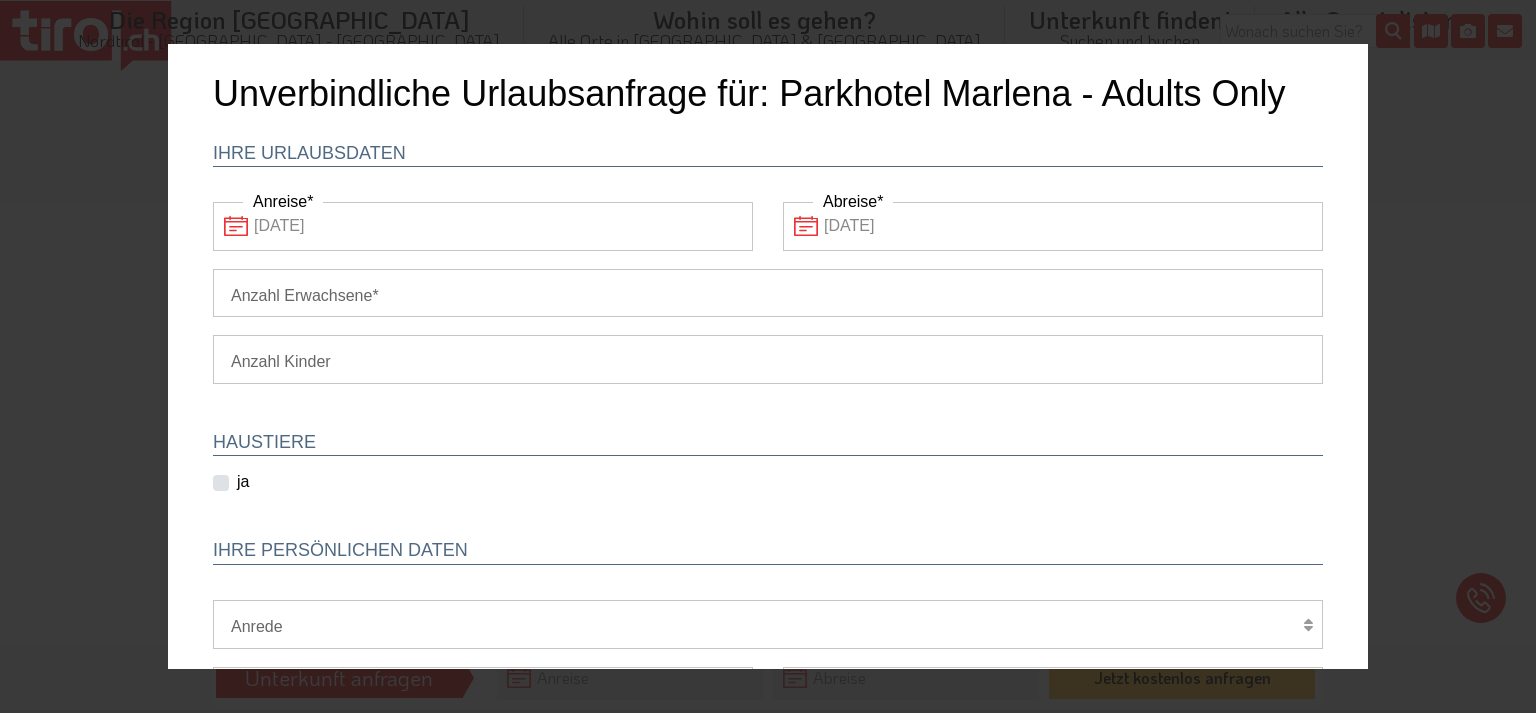 click on "Anzahl Erwachsene" at bounding box center (768, 293) 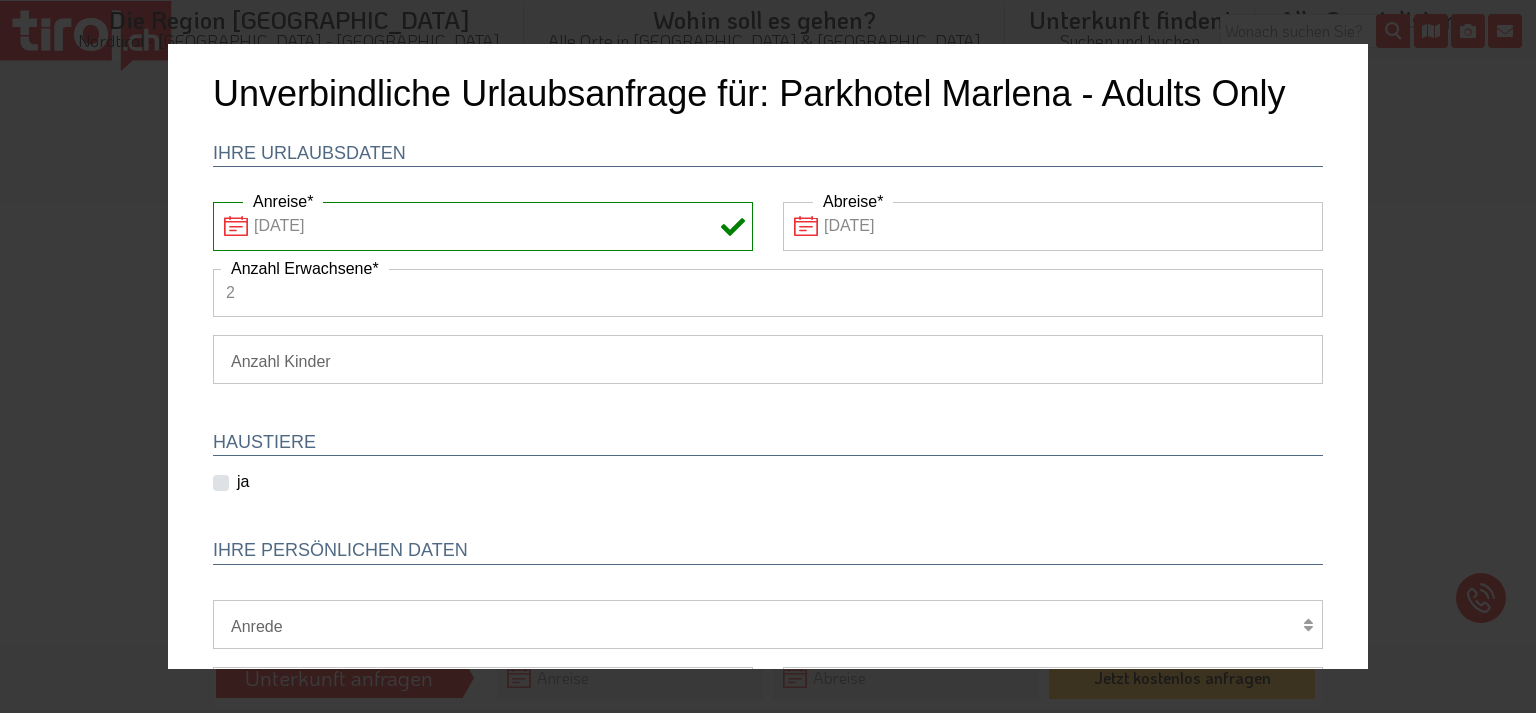 type on "2" 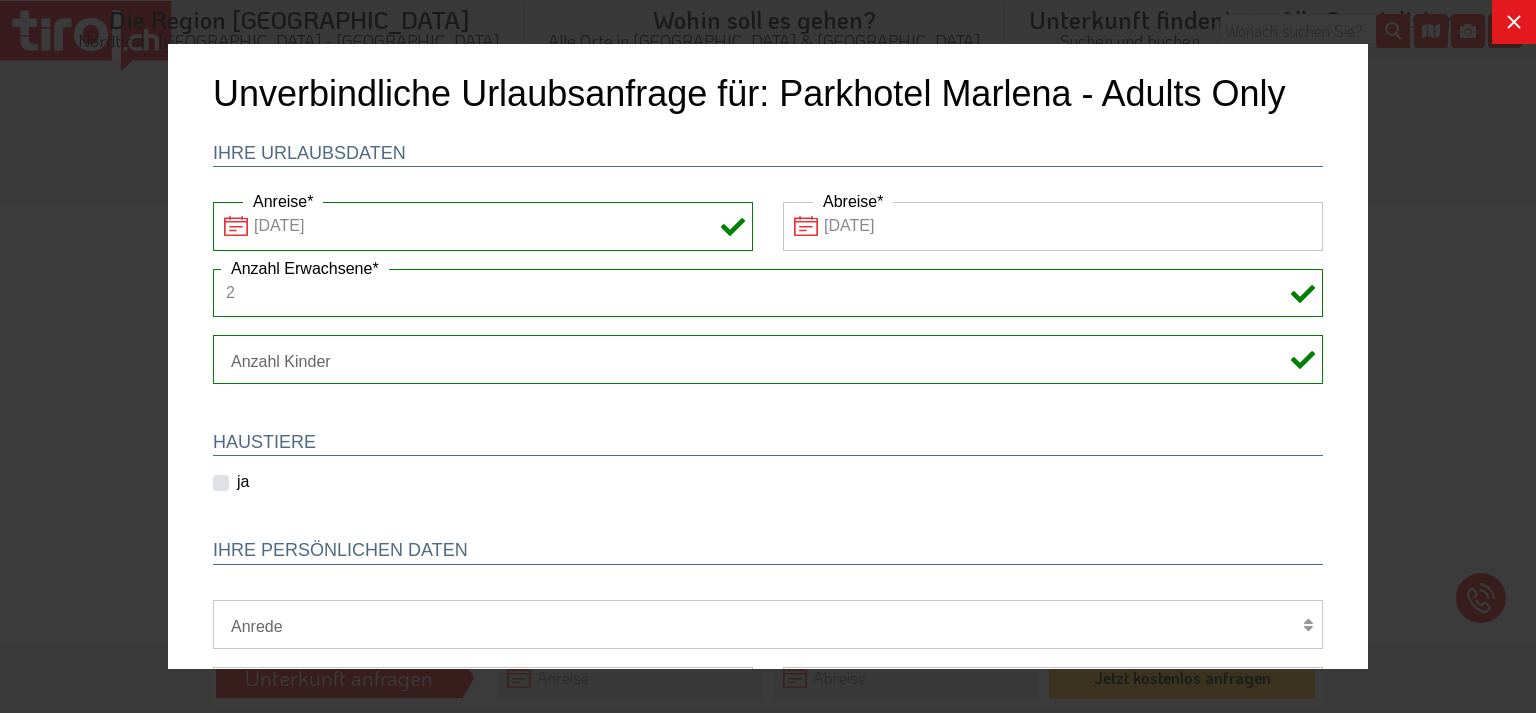 click at bounding box center (768, 356) 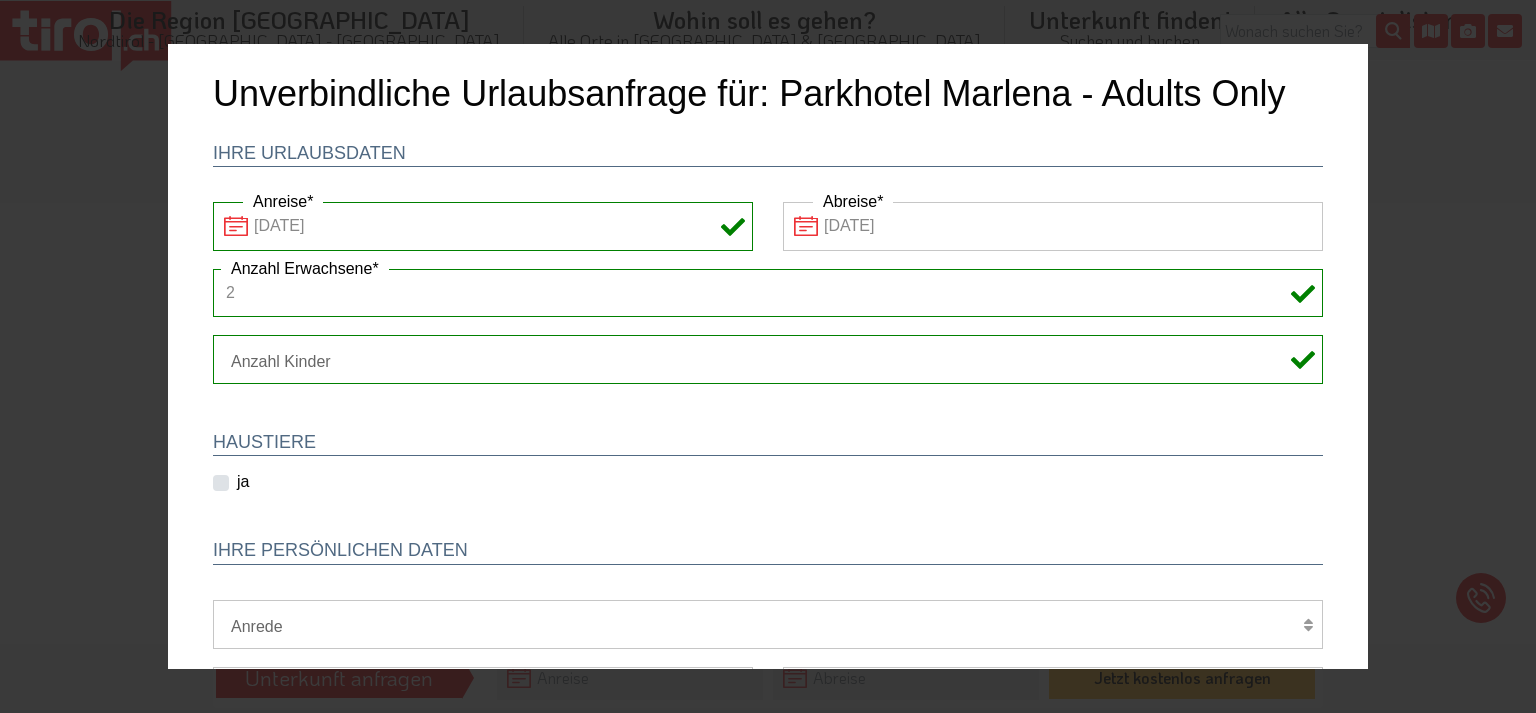 click on "ja" at bounding box center [243, 482] 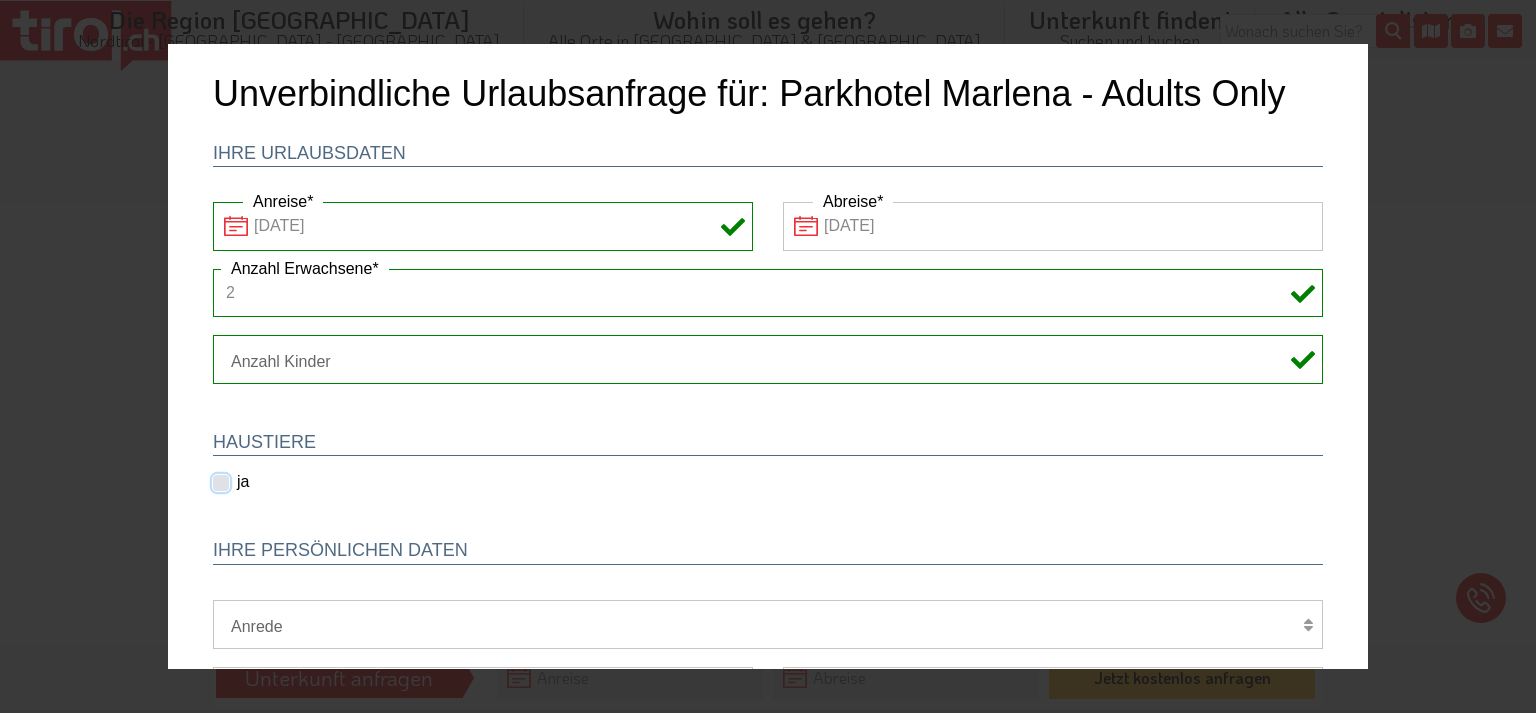 click on "ja" at bounding box center (249, 482) 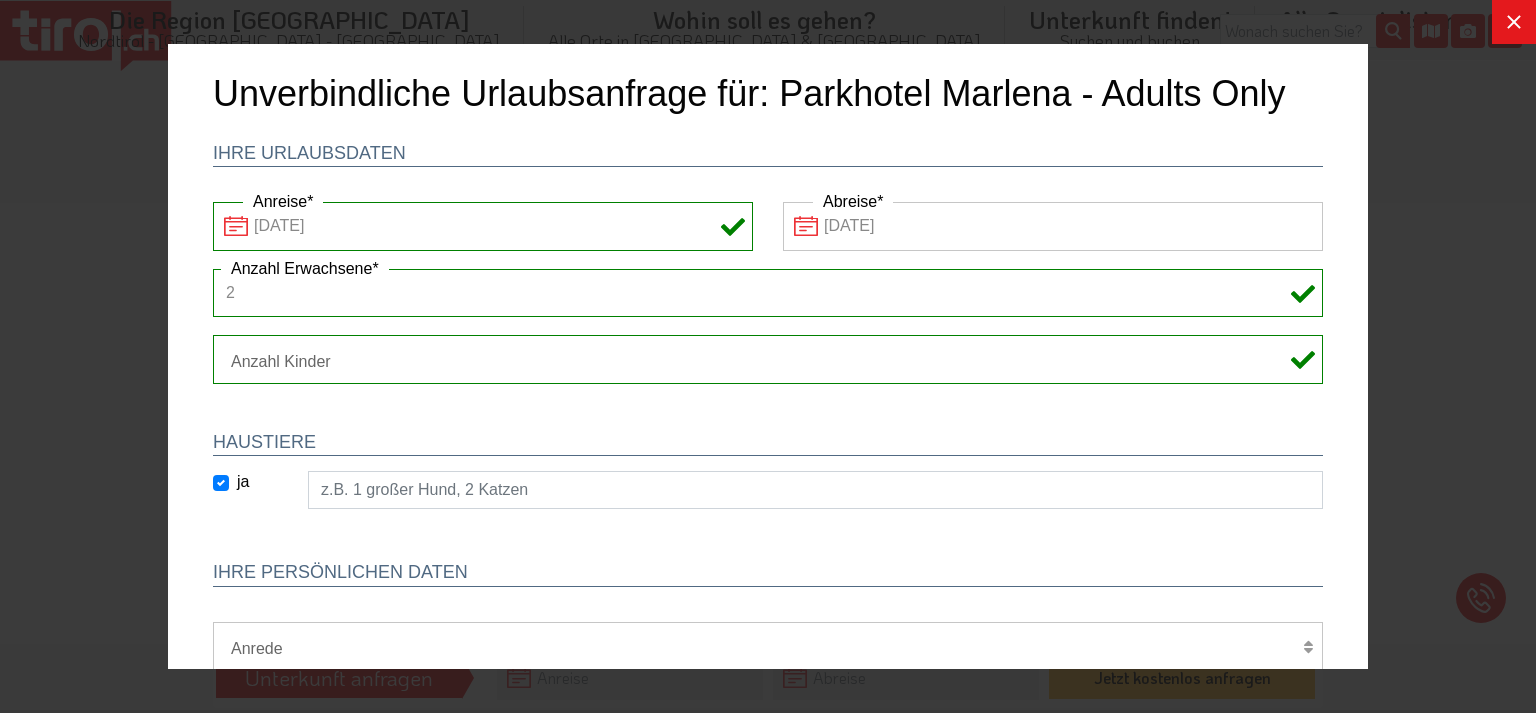 click on "ja" at bounding box center [243, 482] 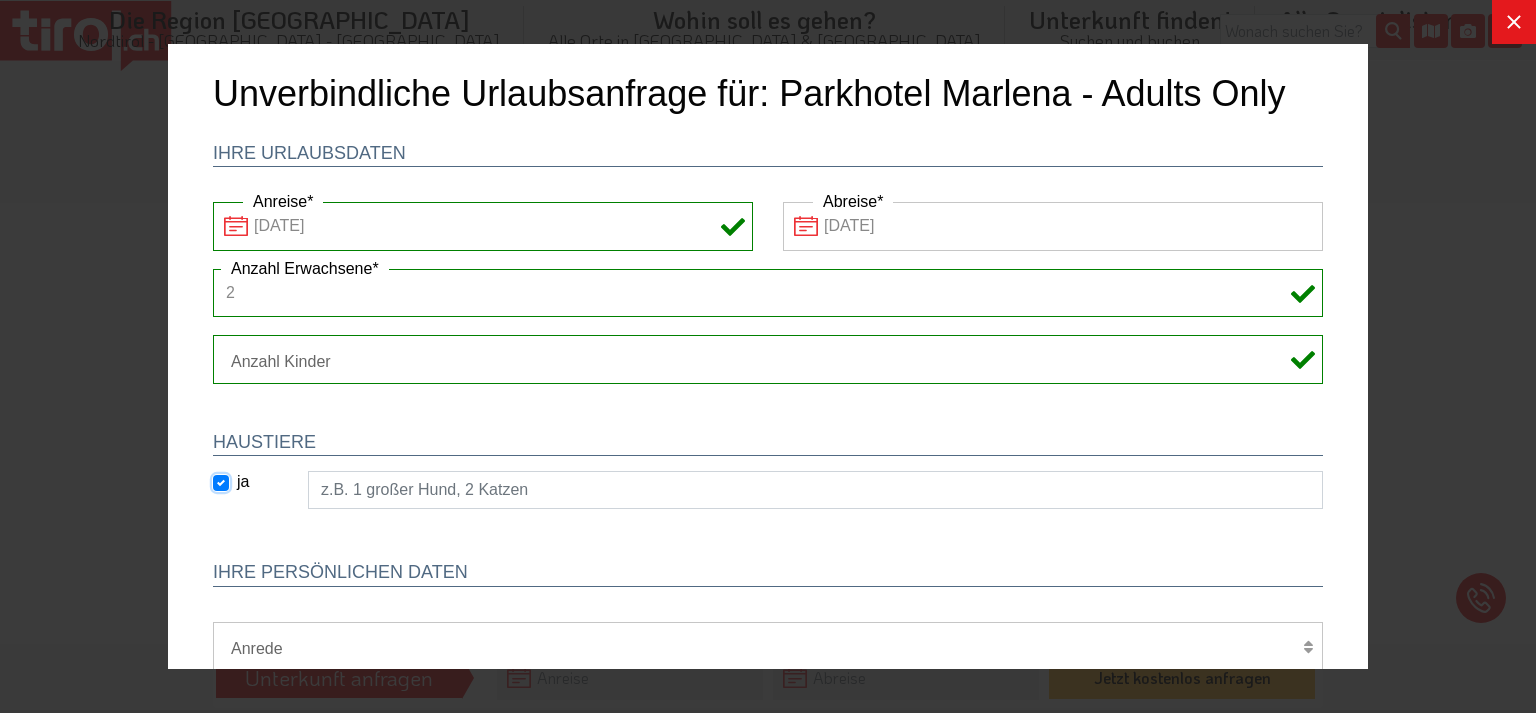 click on "ja" at bounding box center (249, 482) 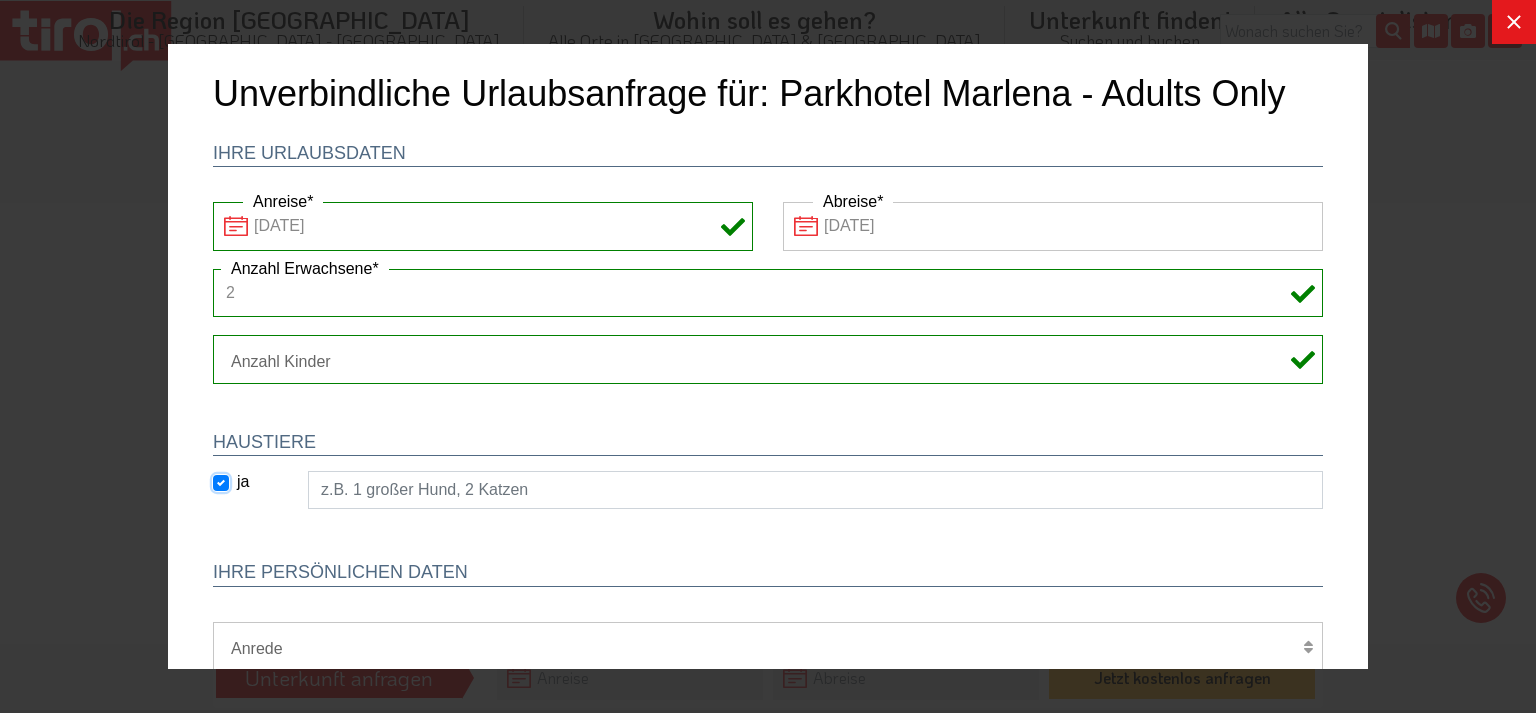 checkbox on "false" 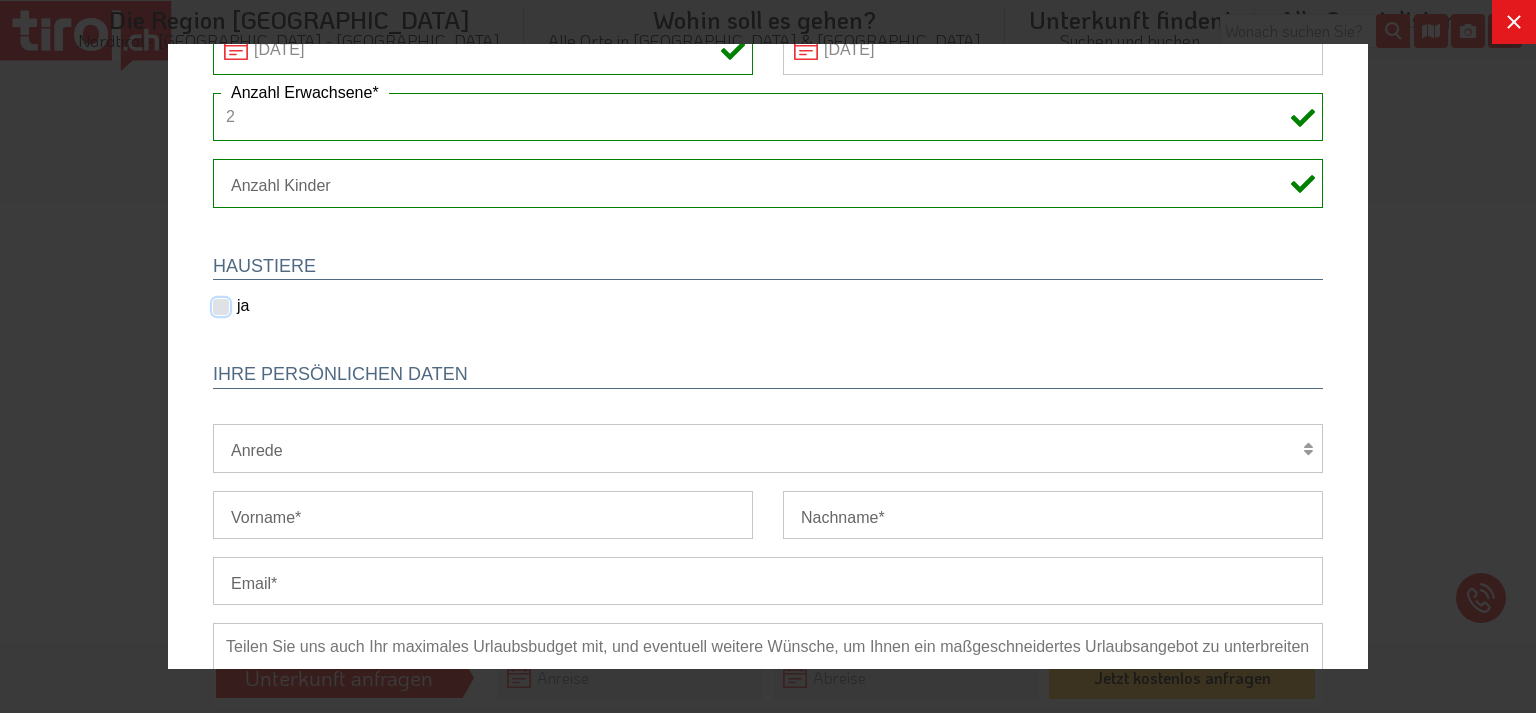 scroll, scrollTop: 211, scrollLeft: 0, axis: vertical 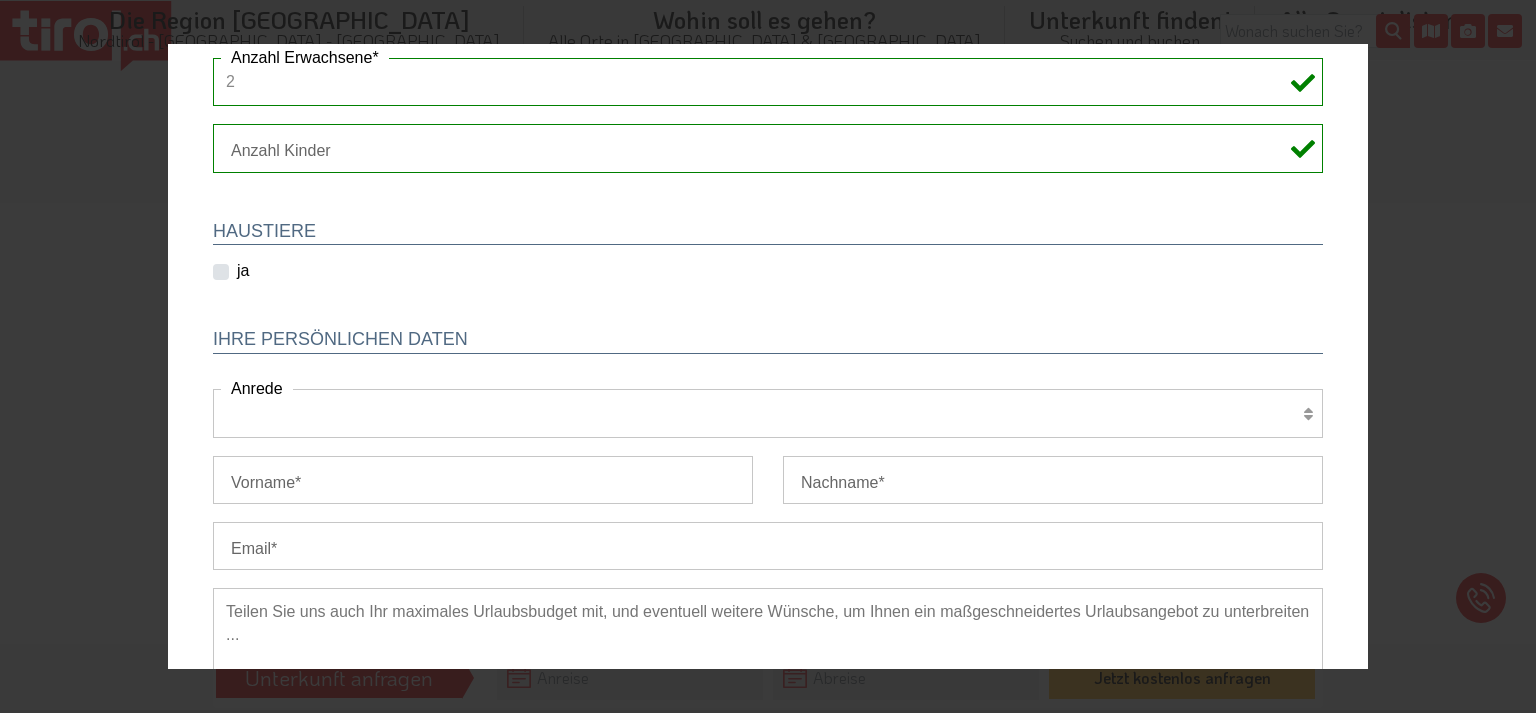 click on "Herr Frau Familie" at bounding box center (768, 413) 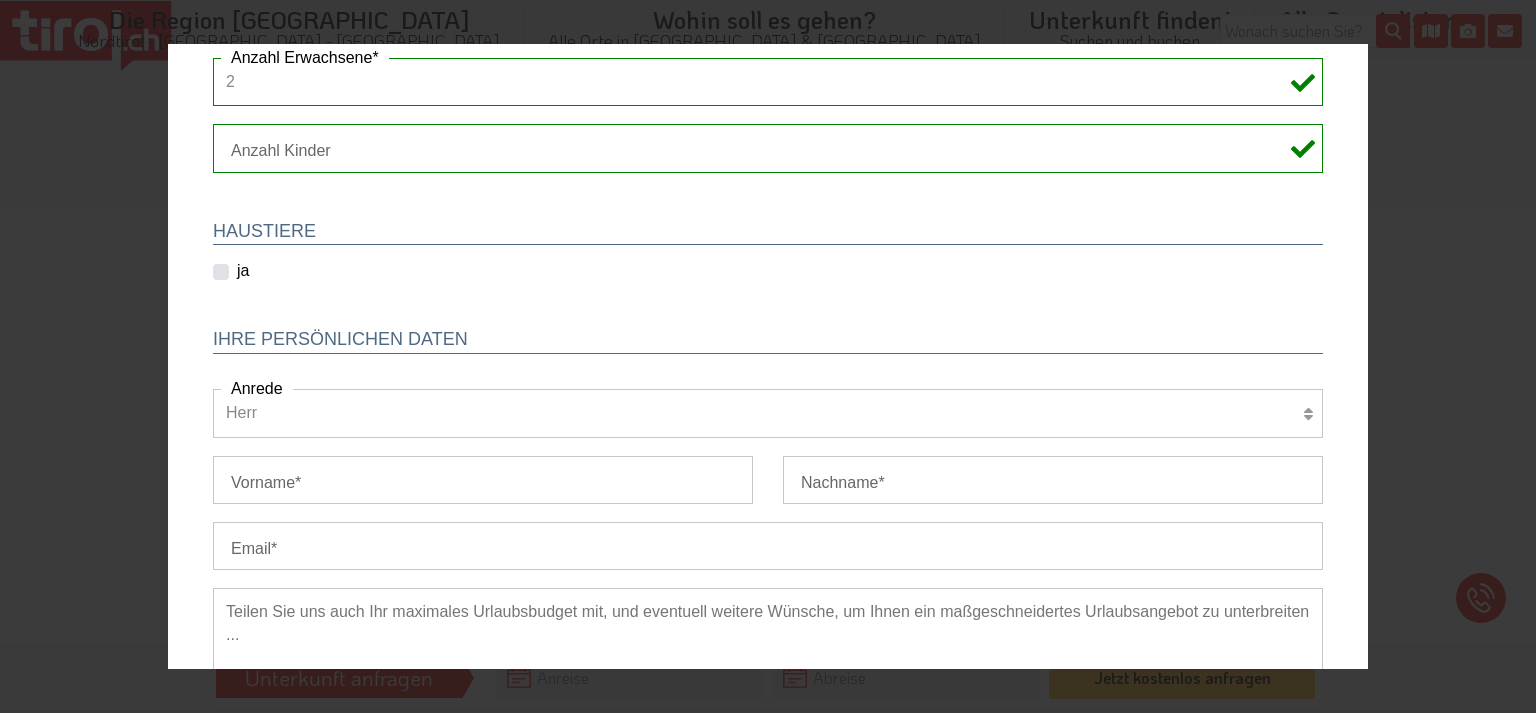 click on "Herr" at bounding box center (168, 44) 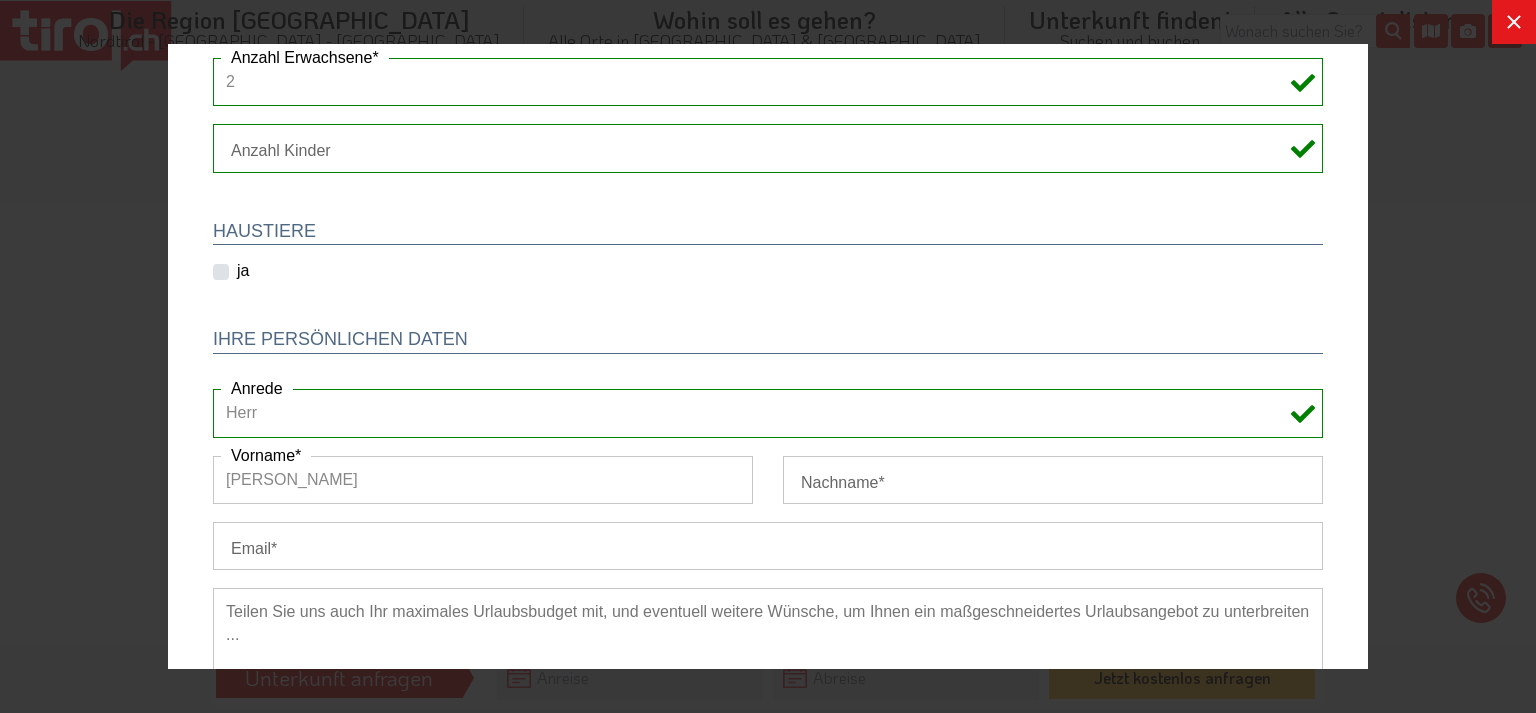 type on "[PERSON_NAME]" 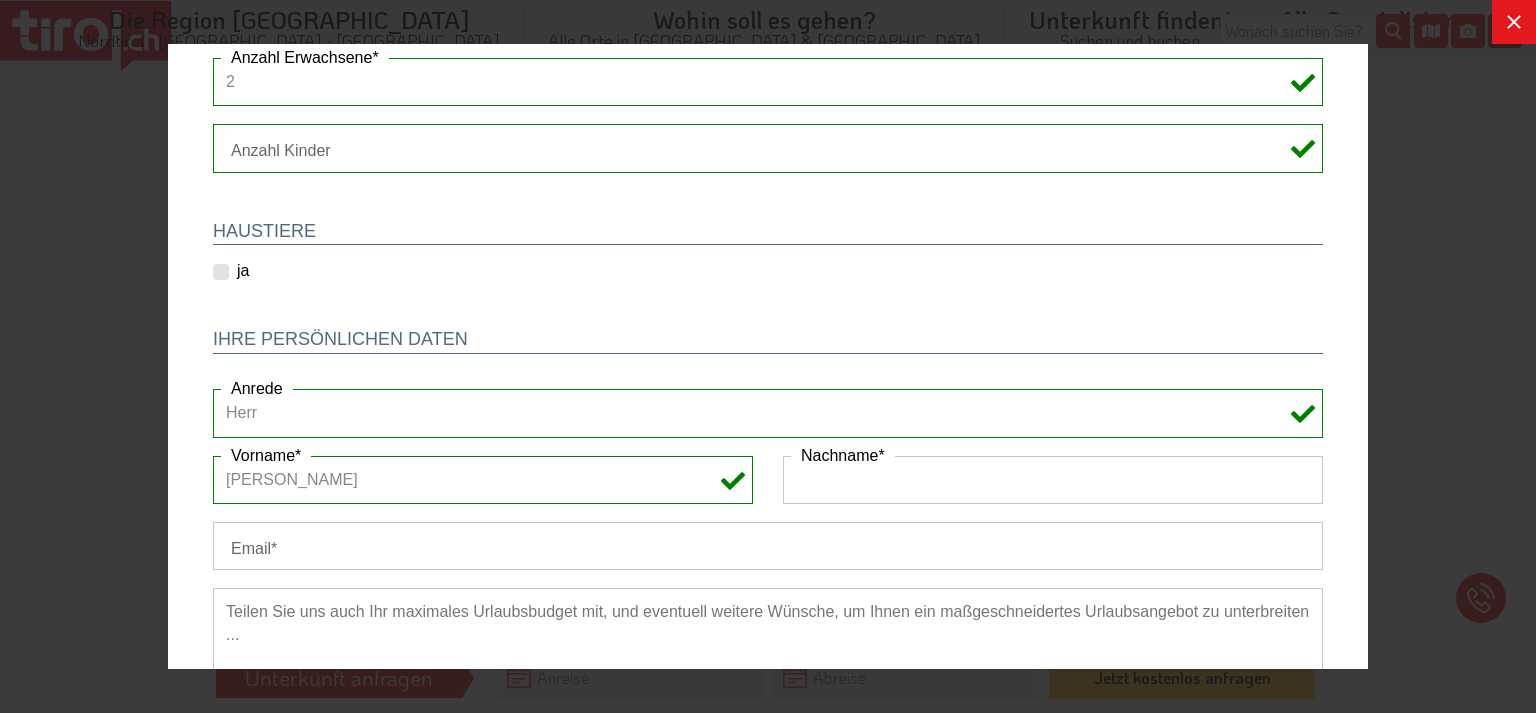 click on "Nachname" at bounding box center [1053, 480] 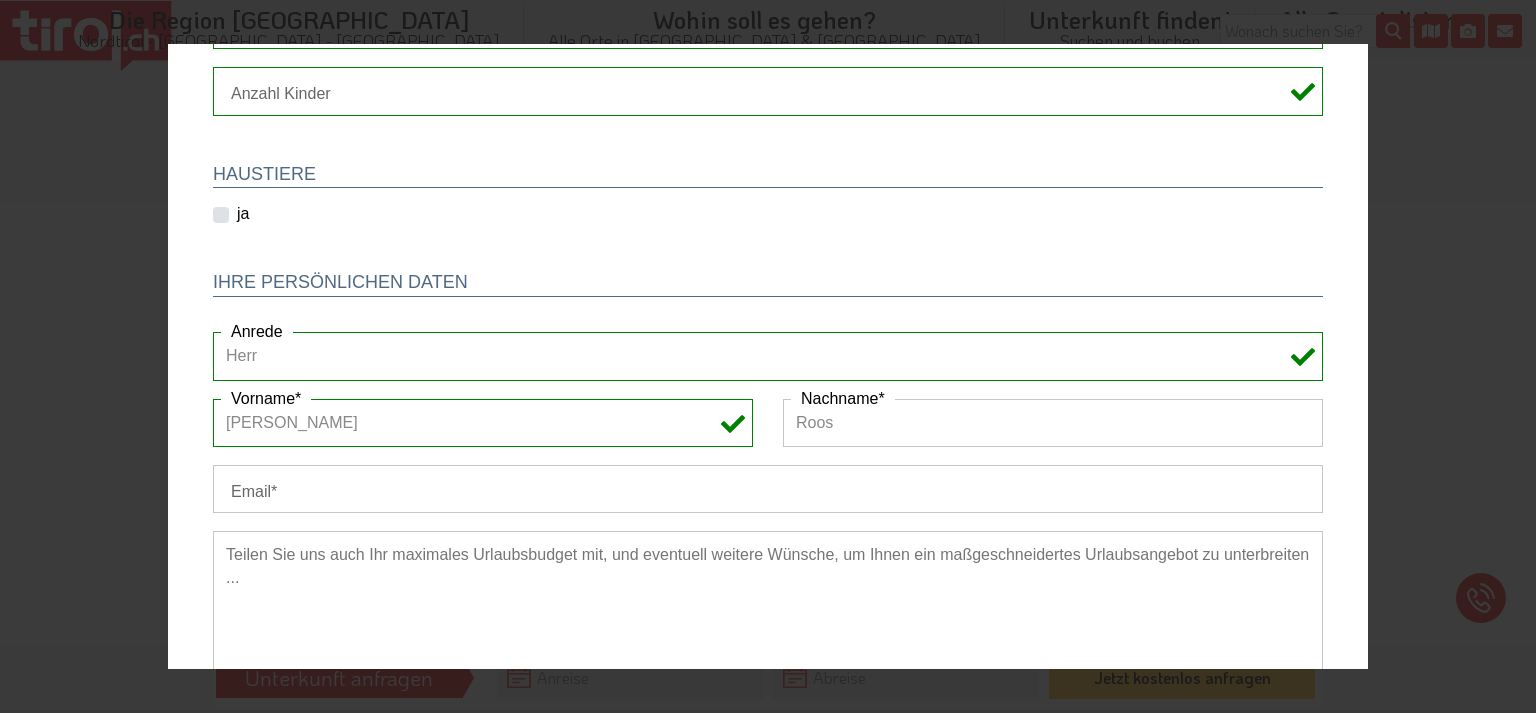 scroll, scrollTop: 316, scrollLeft: 0, axis: vertical 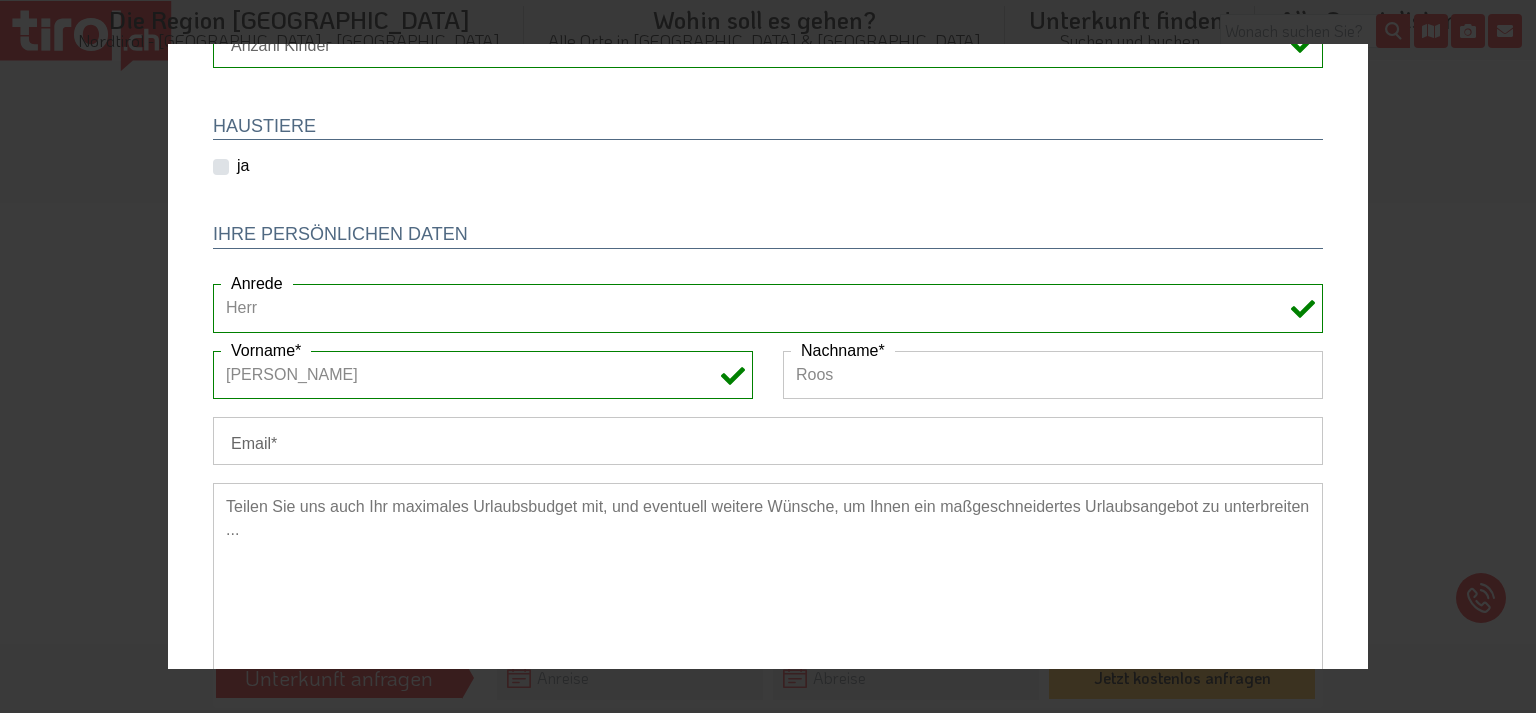 type on "Roos" 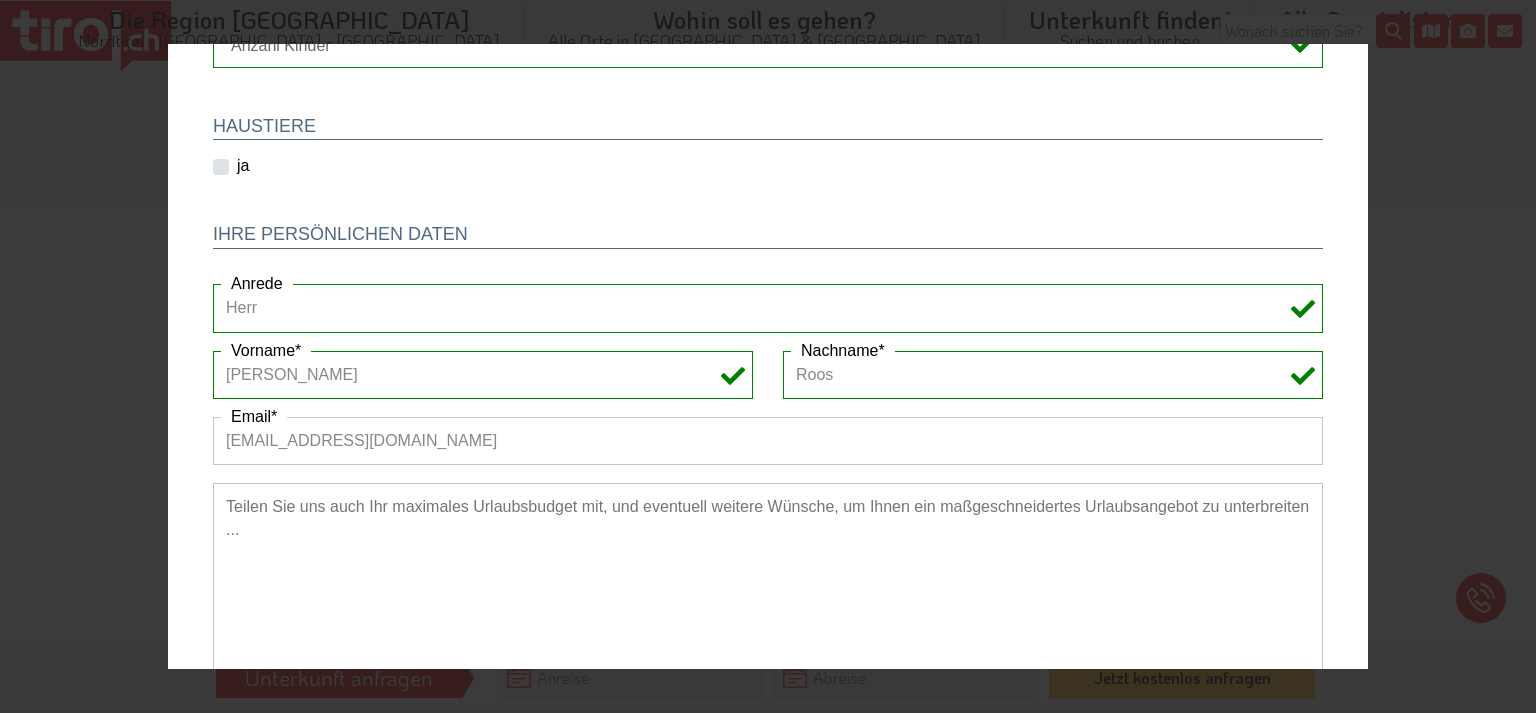 type on "[EMAIL_ADDRESS][DOMAIN_NAME]" 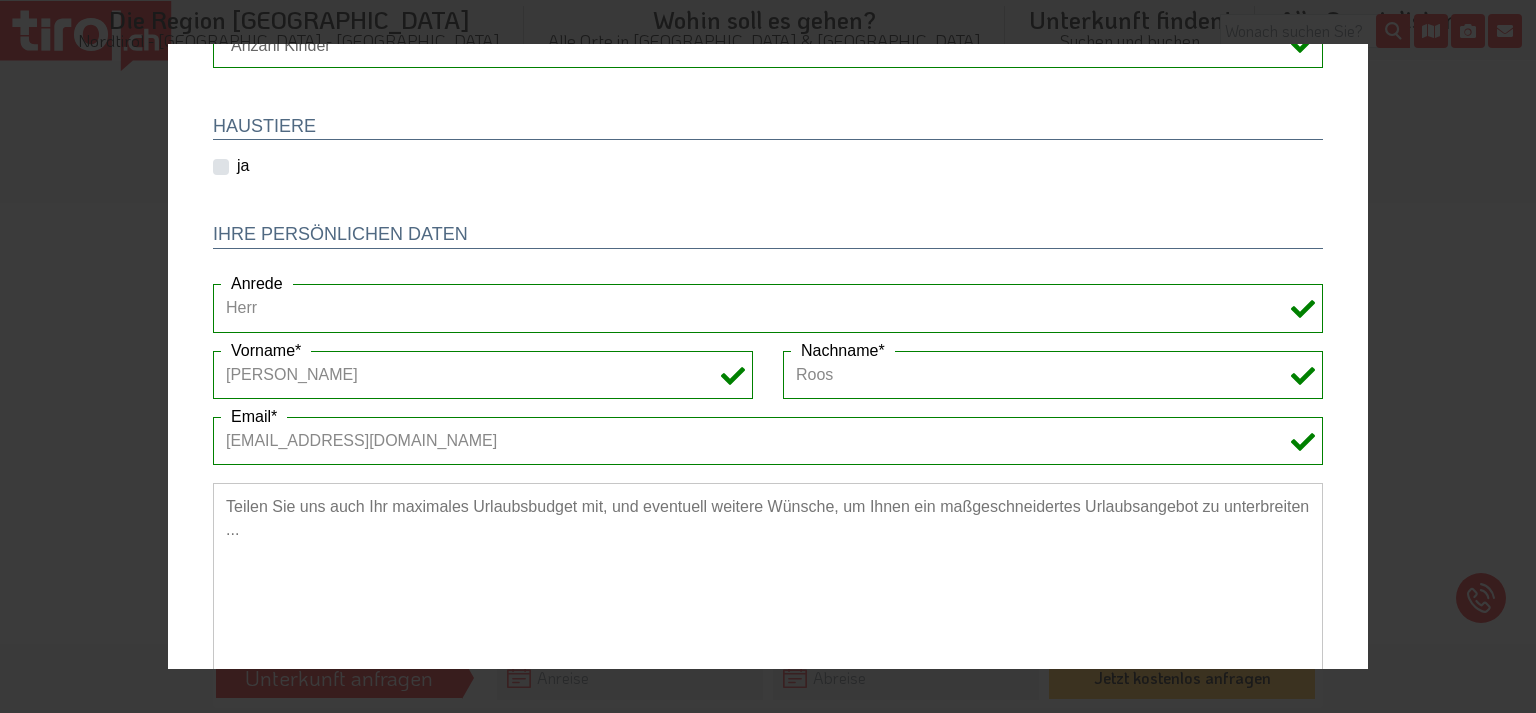 click at bounding box center [768, 583] 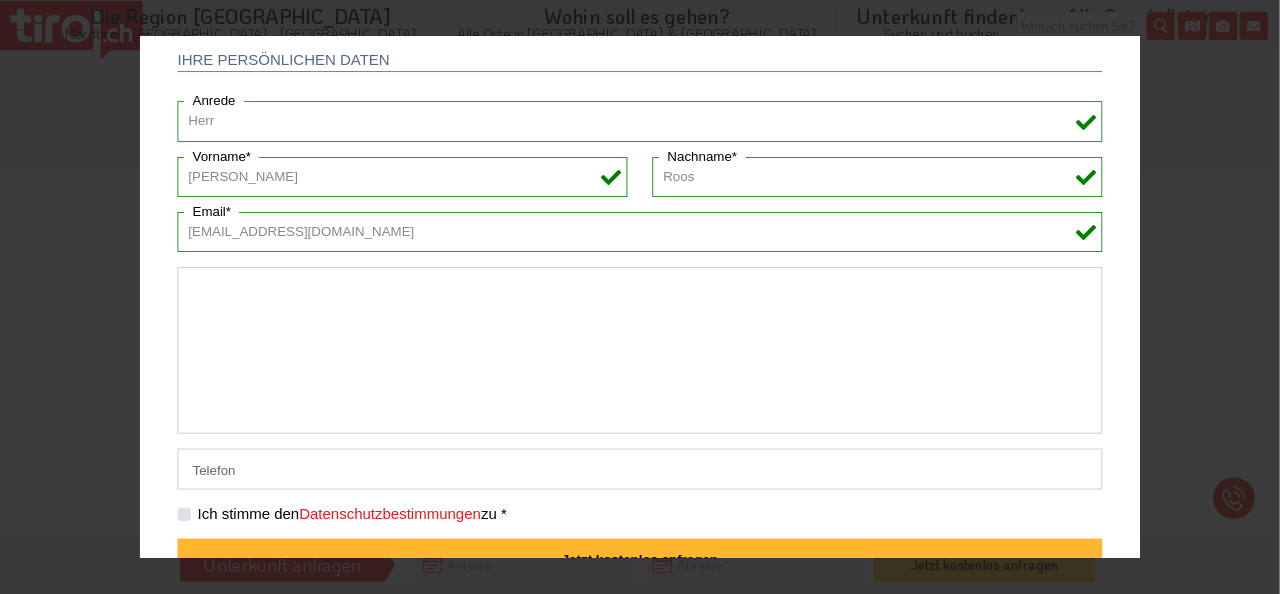 scroll, scrollTop: 526, scrollLeft: 0, axis: vertical 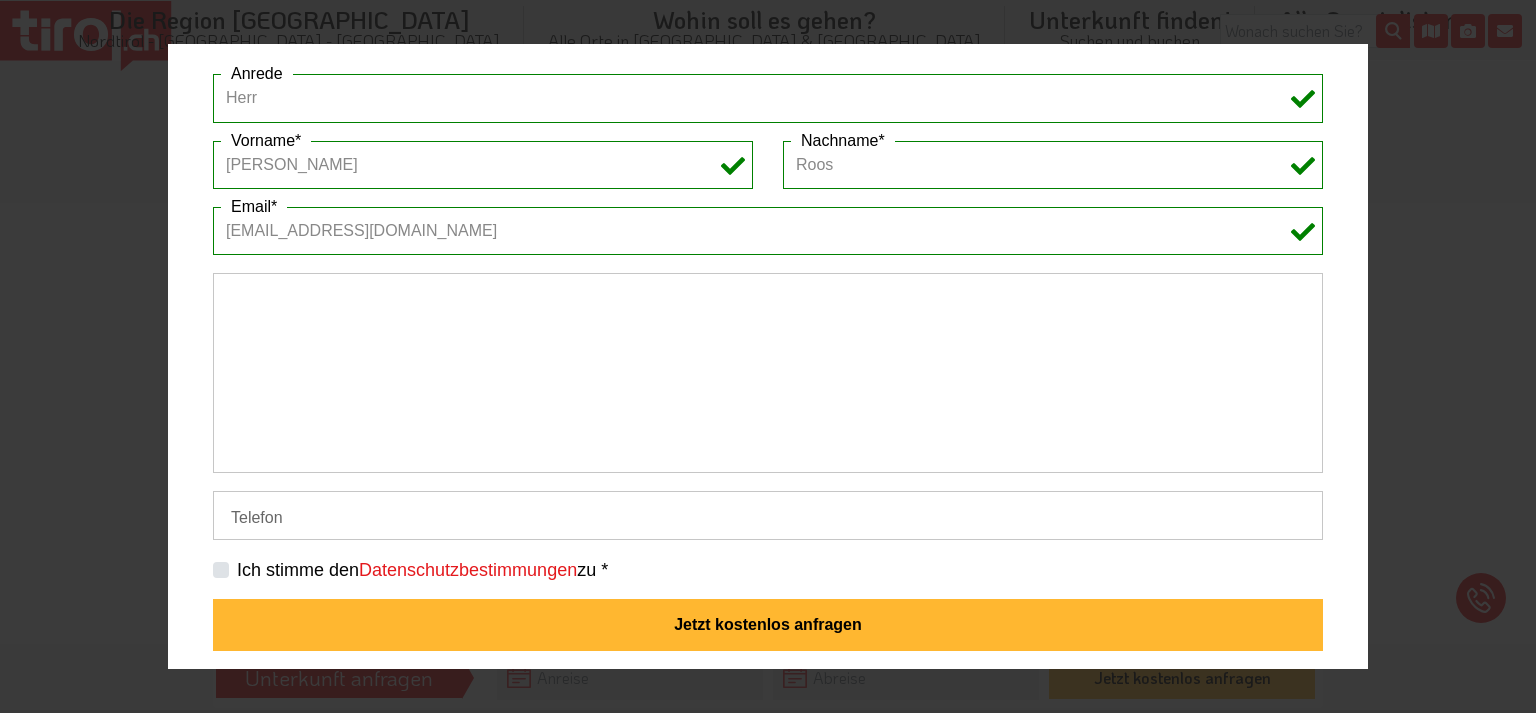 click on "Ich stimme den  Datenschutzbestimmungen  zu *" at bounding box center (422, 570) 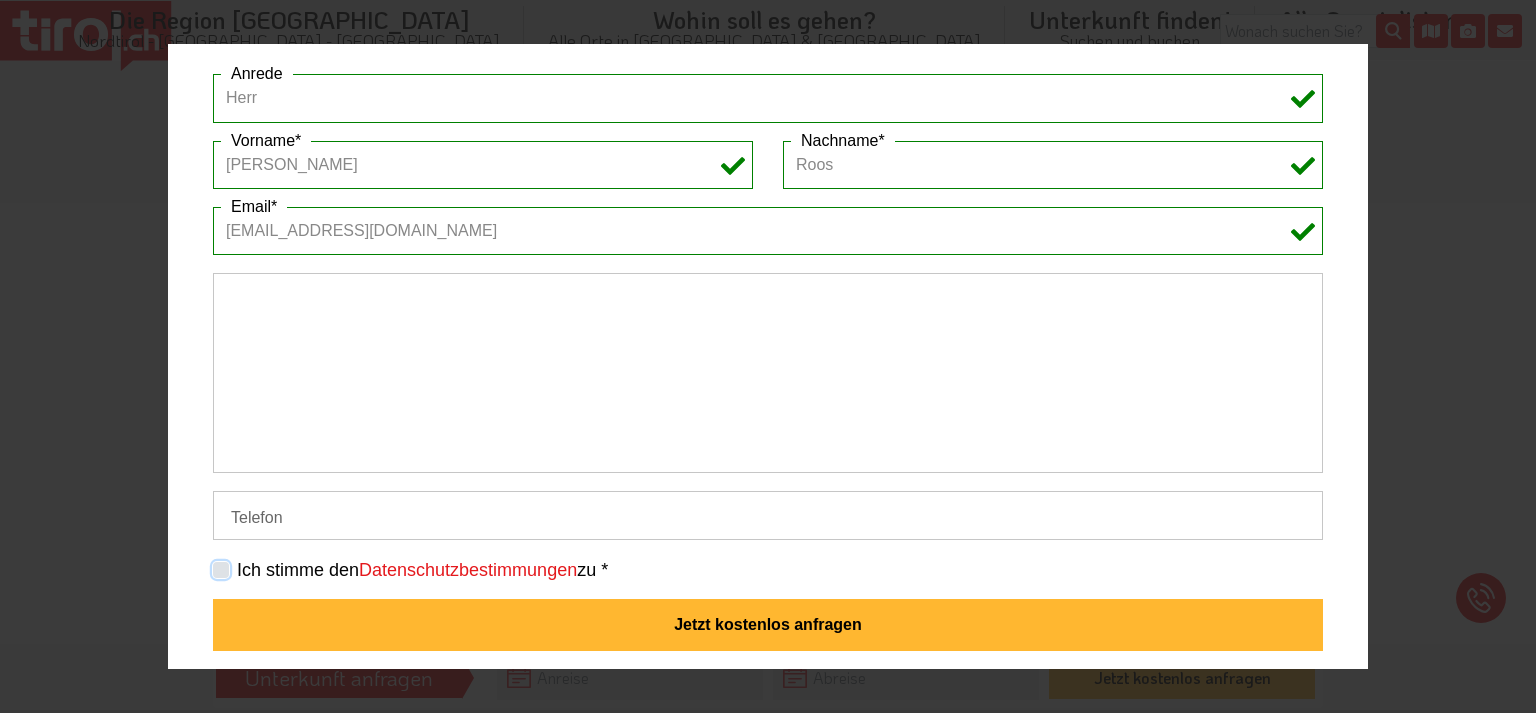 click on "Ich stimme den  Datenschutzbestimmungen  zu *" at bounding box center [772, 569] 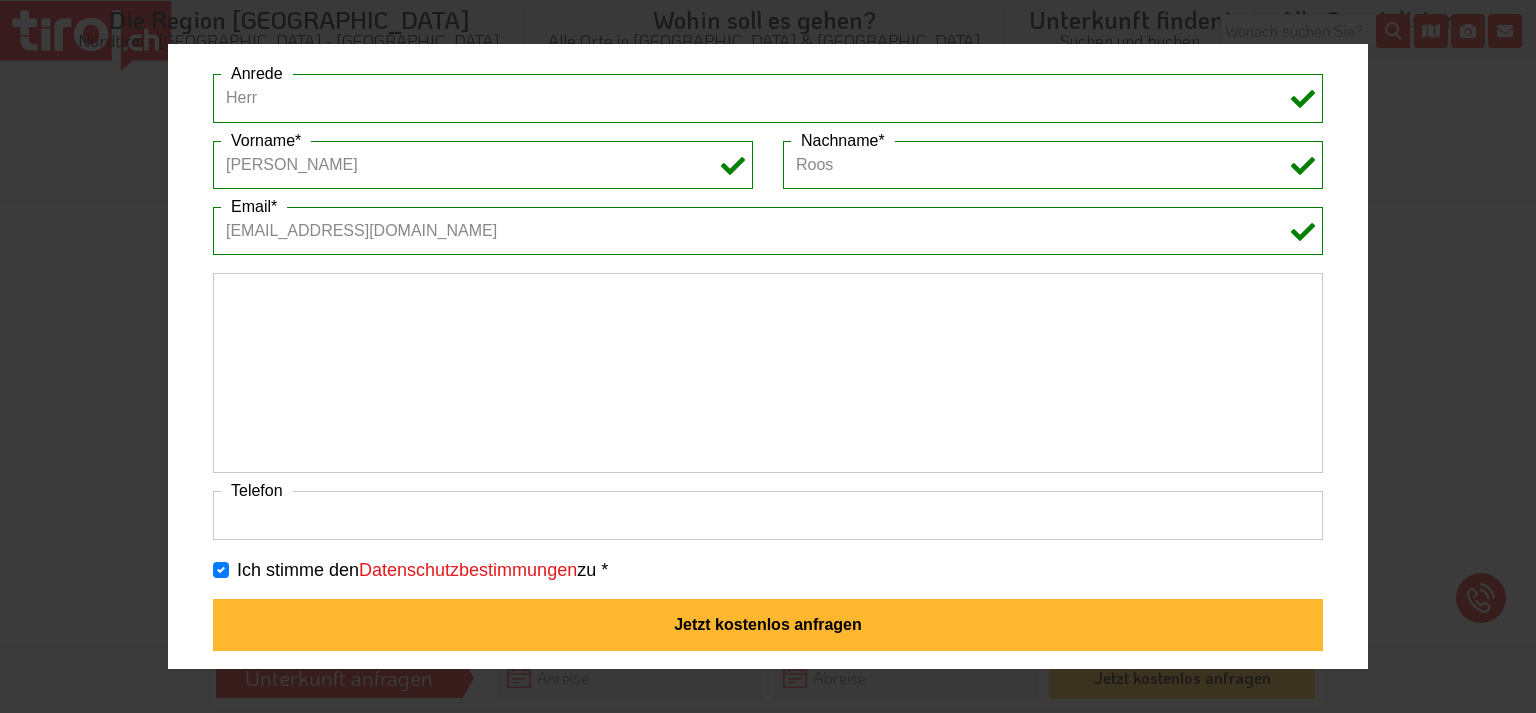 click on "Telefon" at bounding box center (768, 515) 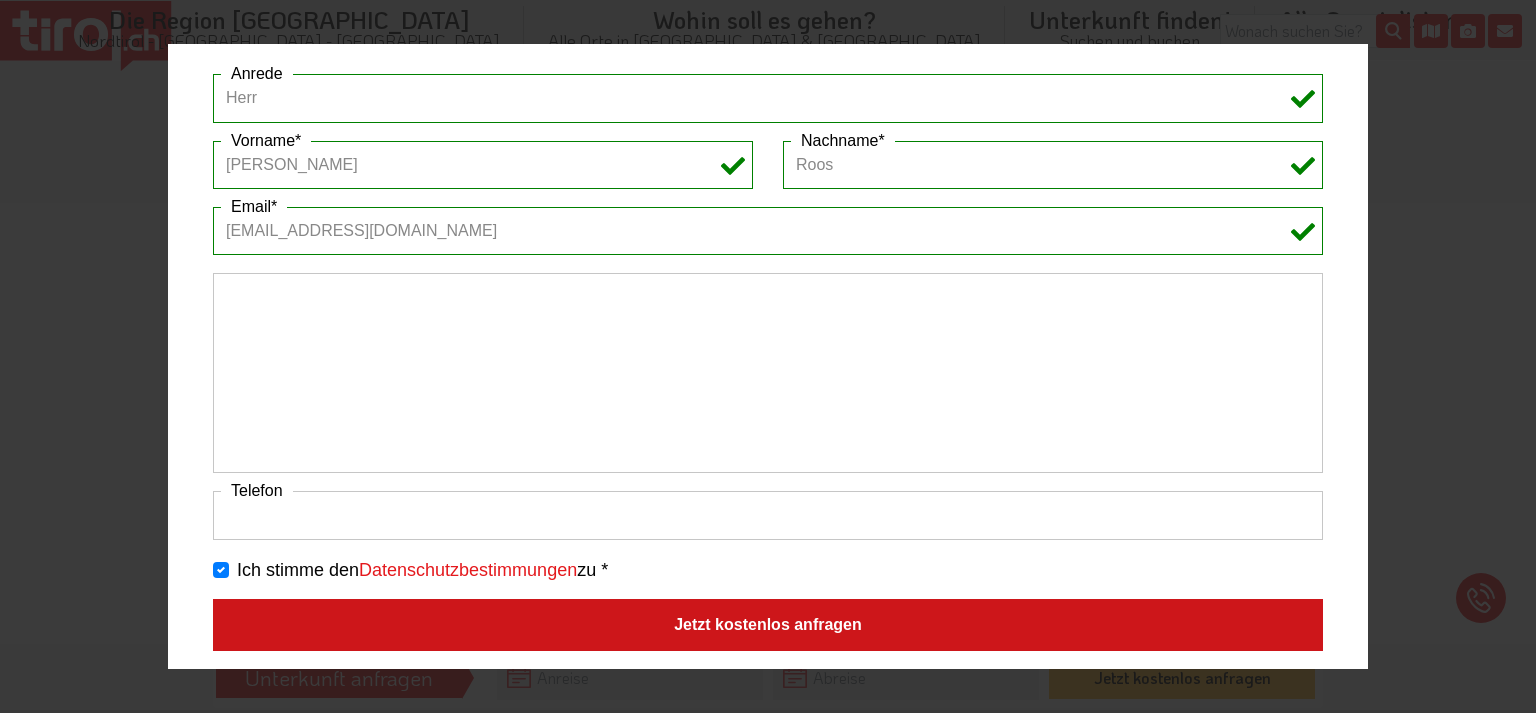 type on "+" 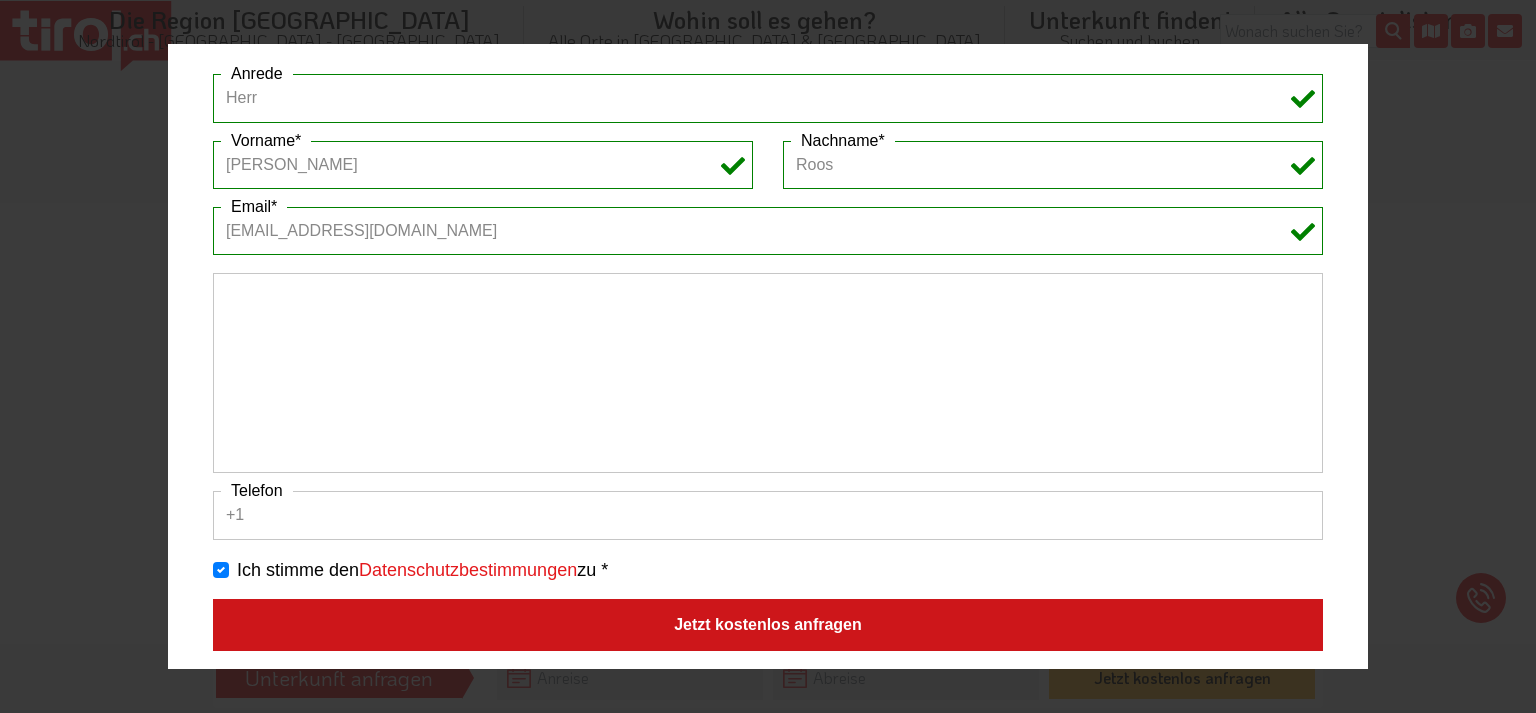 type on "+" 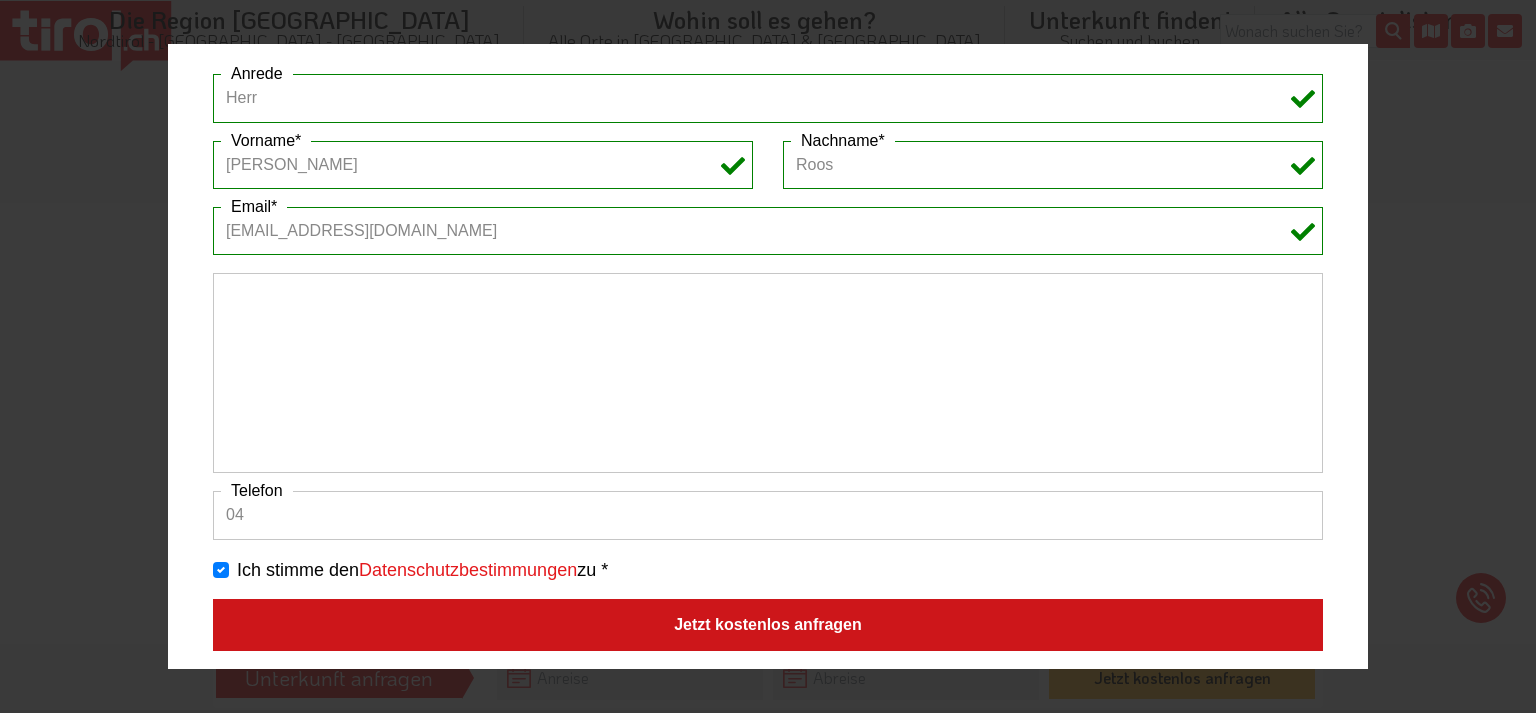 type on "0" 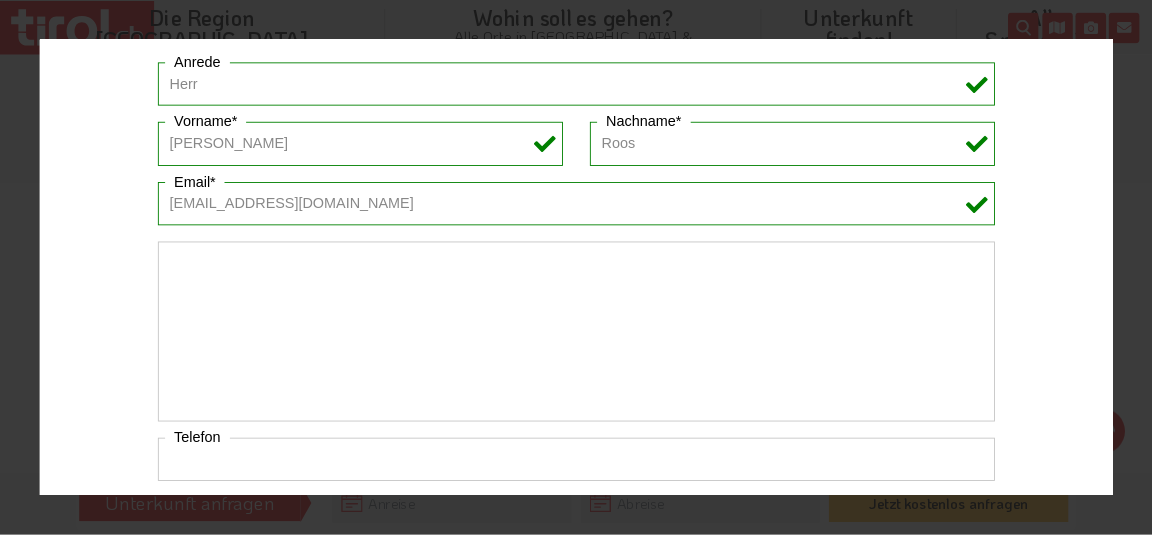 scroll, scrollTop: 630, scrollLeft: 0, axis: vertical 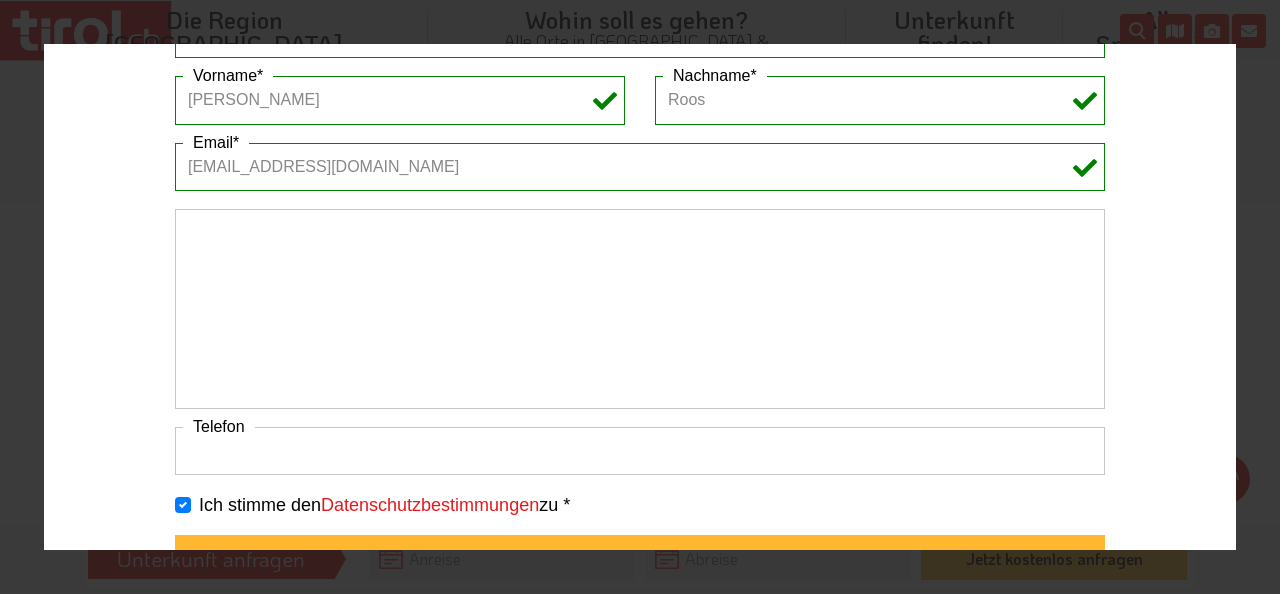 click on "Telefon" at bounding box center (640, 451) 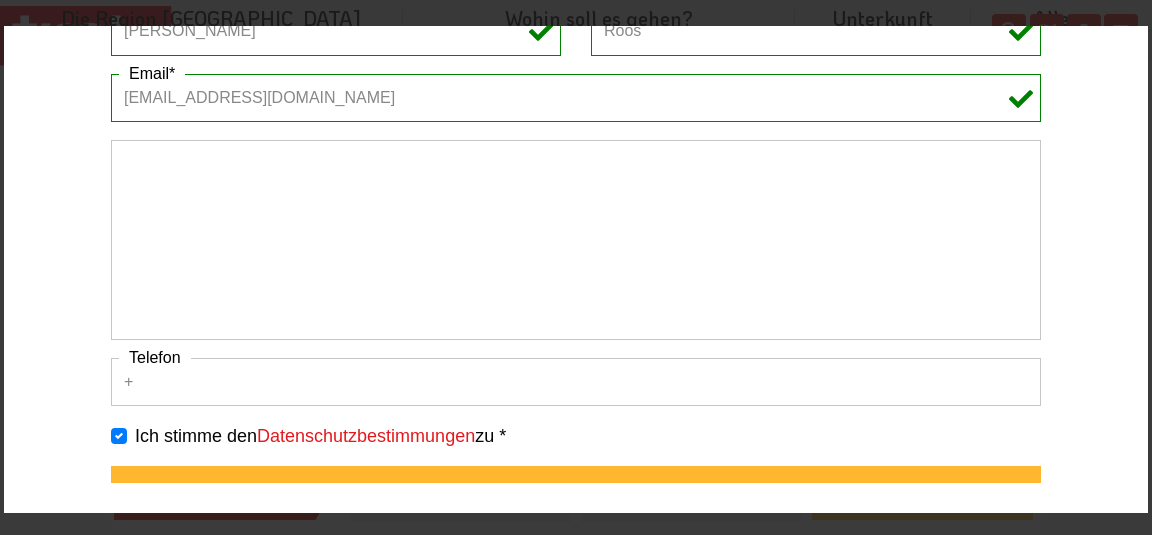 scroll, scrollTop: 729, scrollLeft: 0, axis: vertical 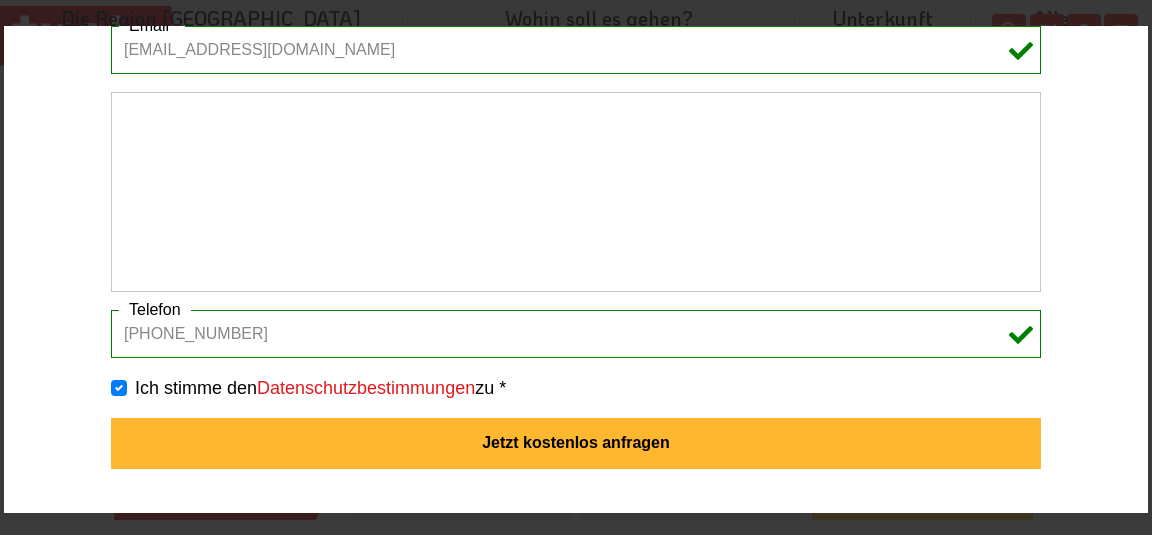 click at bounding box center [576, 192] 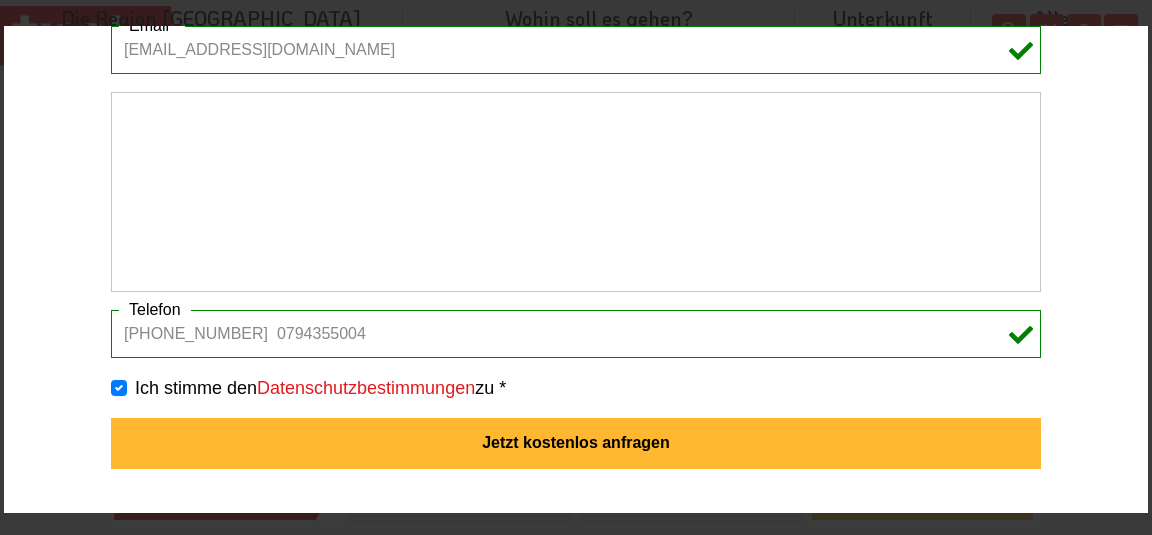 type on "[PHONE_NUMBER]  0794355004" 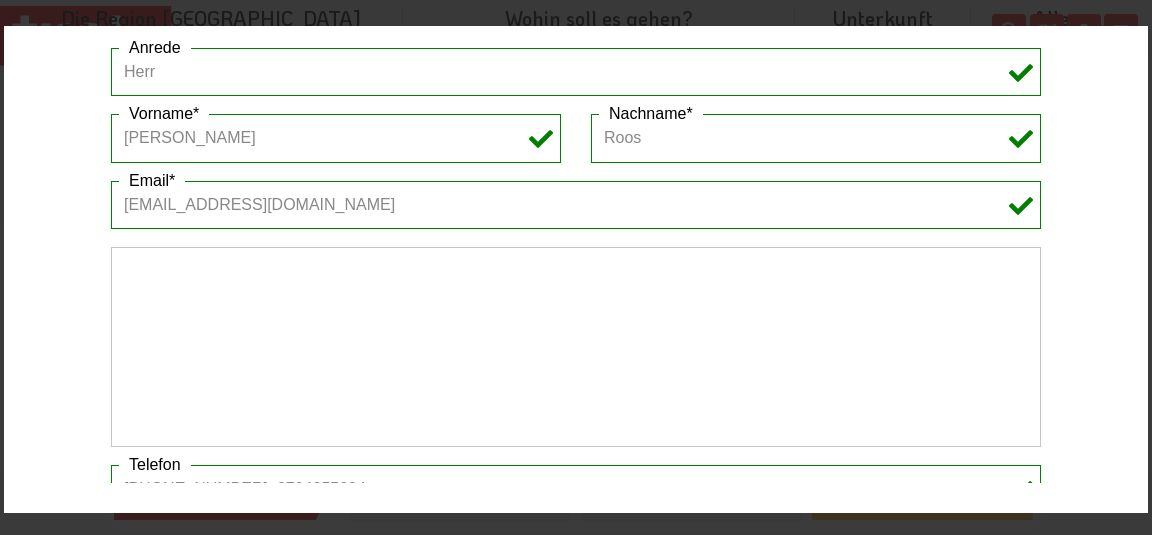 scroll, scrollTop: 621, scrollLeft: 0, axis: vertical 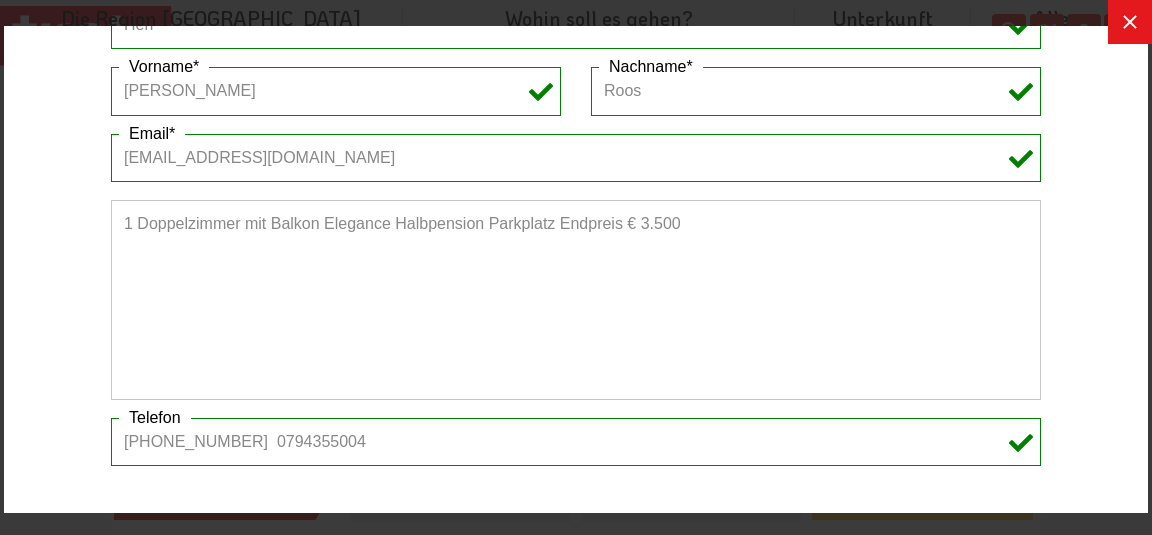 click on "1 Doppelzimmer mit Balkon Elegance Halbpension Parkplatz Endpreis € 3.500" at bounding box center (576, 300) 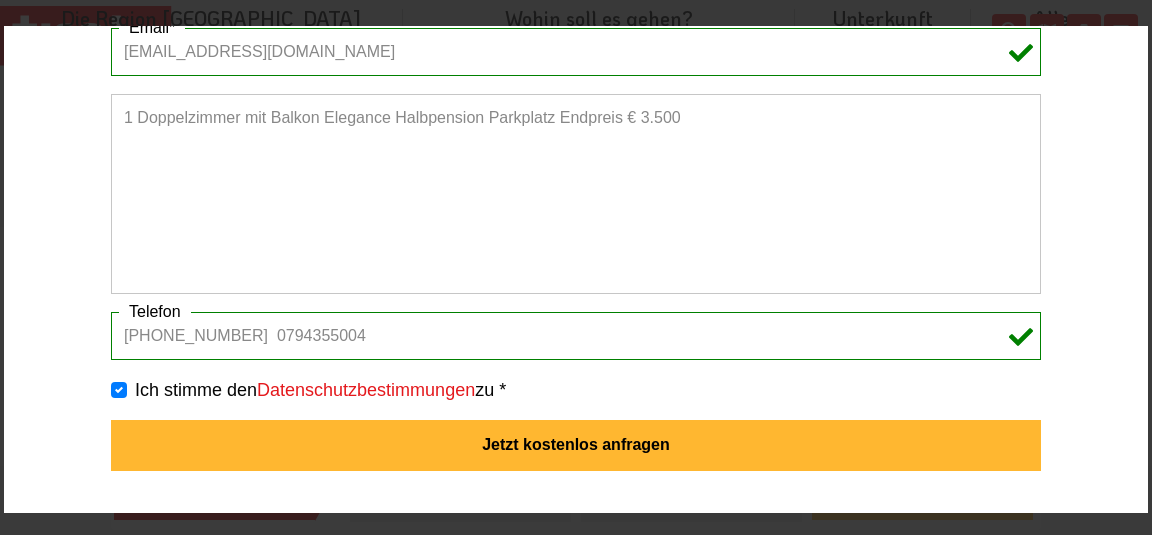 scroll, scrollTop: 729, scrollLeft: 0, axis: vertical 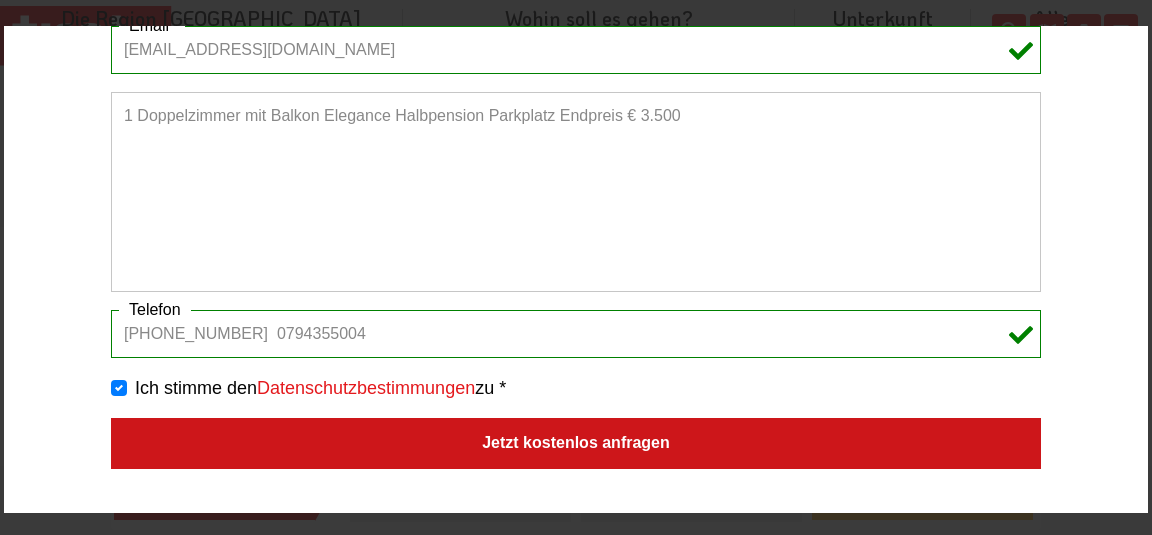 type on "1 Doppelzimmer mit Balkon Elegance Halbpension Parkplatz Endpreis € 3.500" 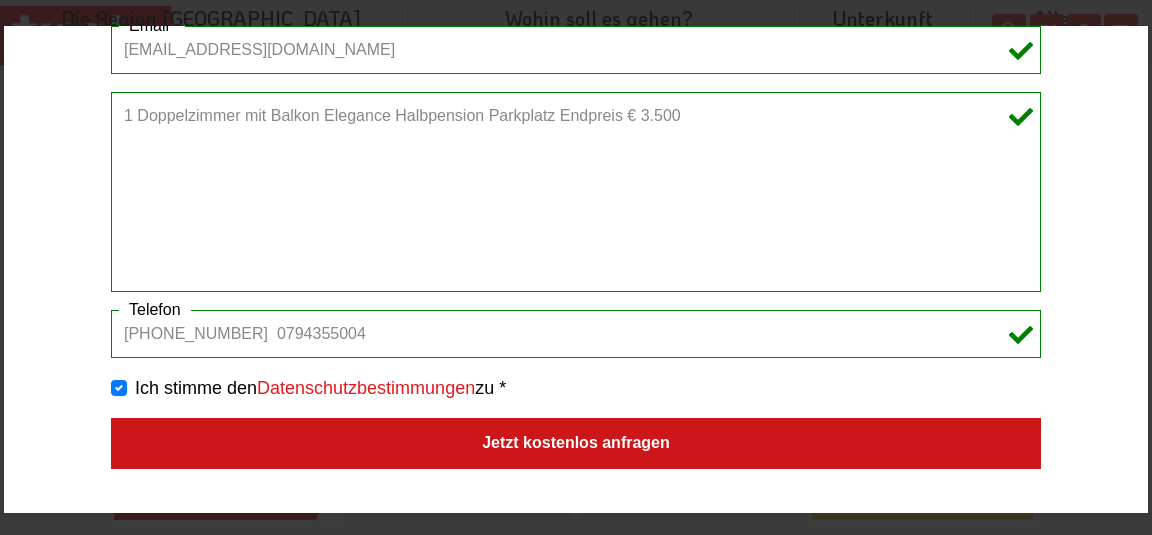 click on "Jetzt kostenlos anfragen" at bounding box center (576, 444) 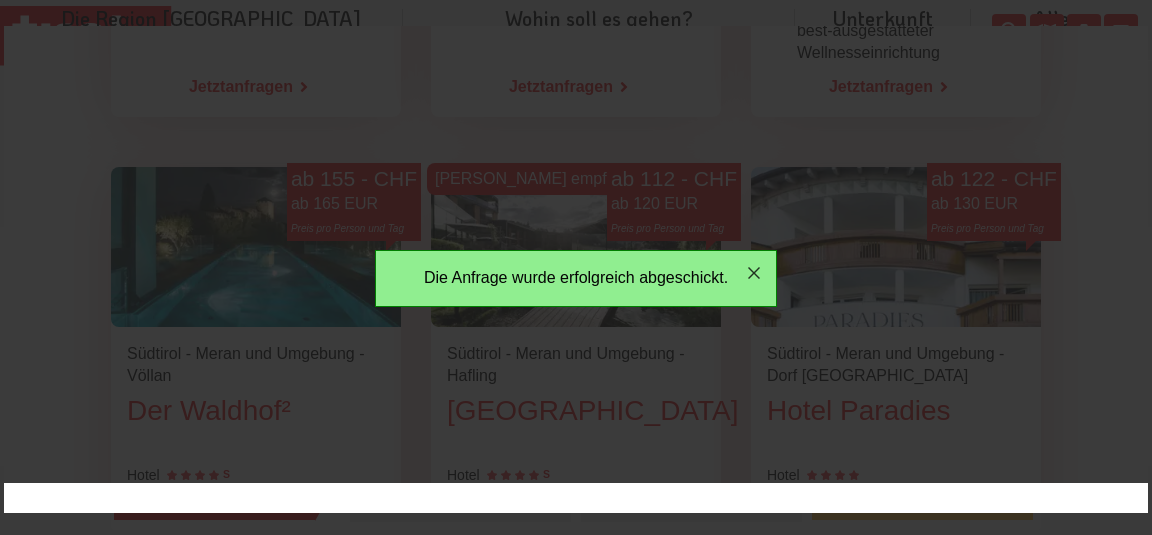 scroll, scrollTop: 0, scrollLeft: 0, axis: both 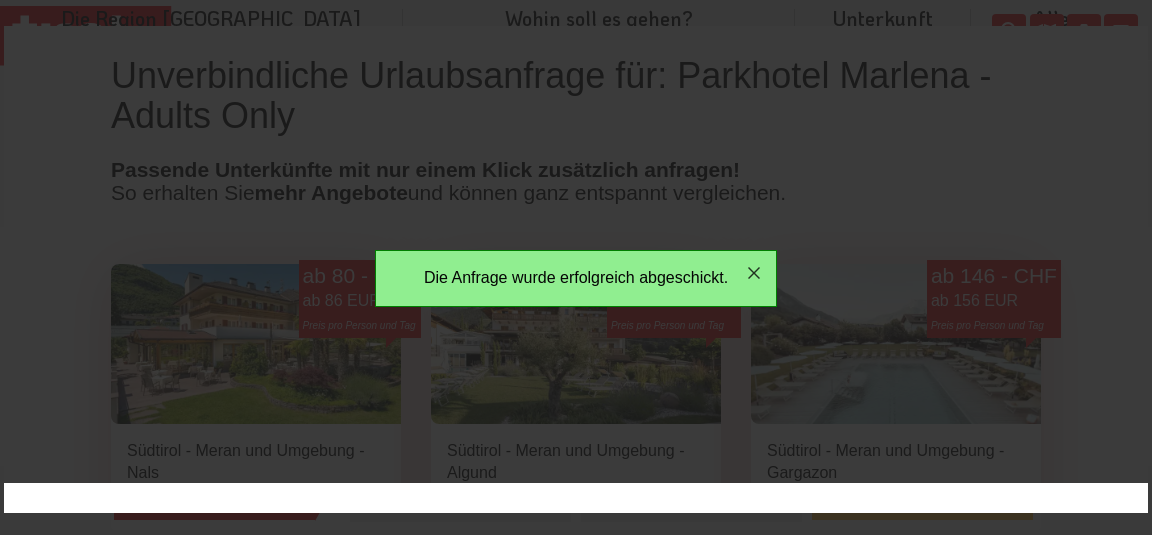 click on "Die Anfrage wurde erfolgreich abgeschickt.    Es gab ein Problem beim Abschicken des Formulares. Bitte probieren Sie noch mal oder kontaktieren Sie den Betrieb telefonisch" at bounding box center [576, 254] 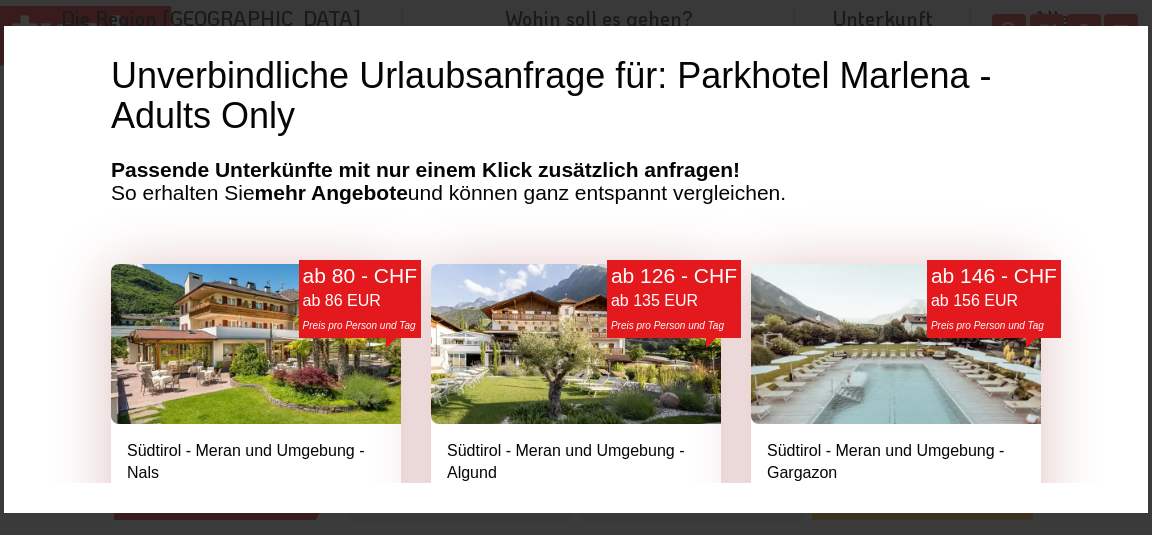 click on "ab 86 EUR" at bounding box center (342, 300) 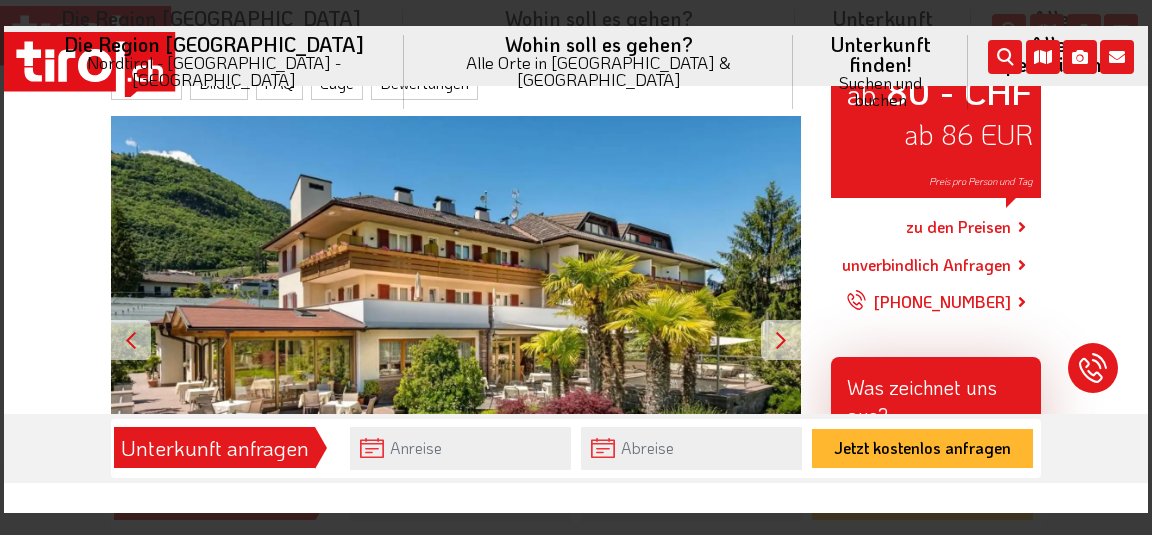 scroll, scrollTop: 432, scrollLeft: 0, axis: vertical 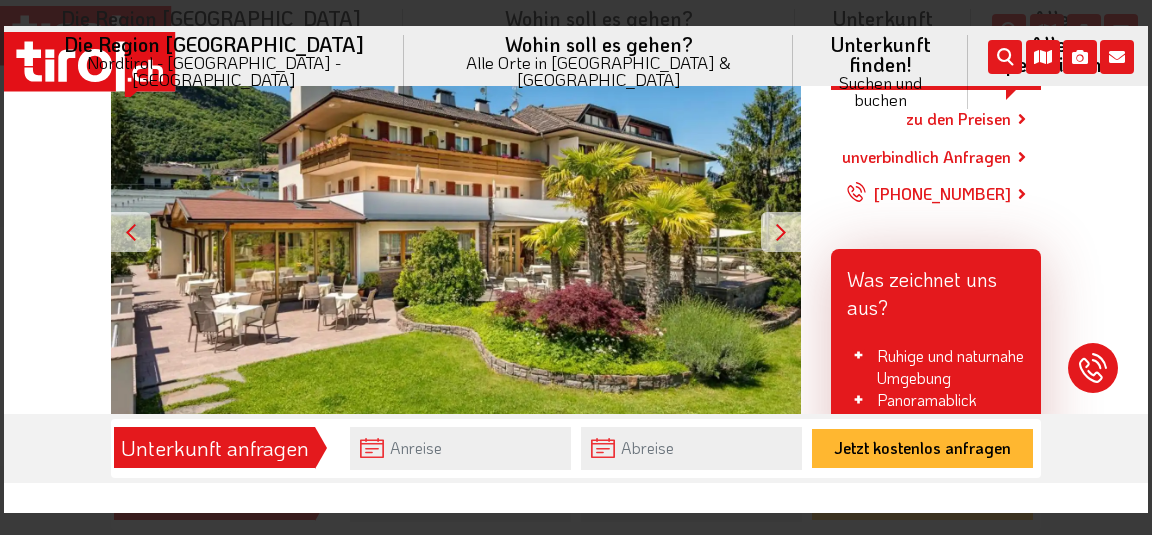 click at bounding box center [781, 232] 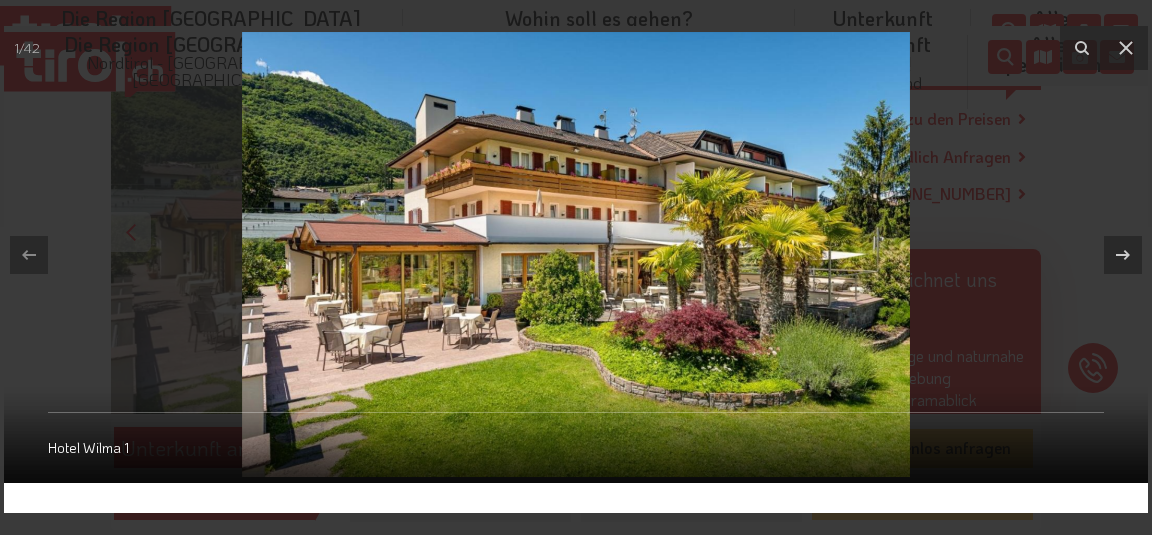click at bounding box center (576, 254) 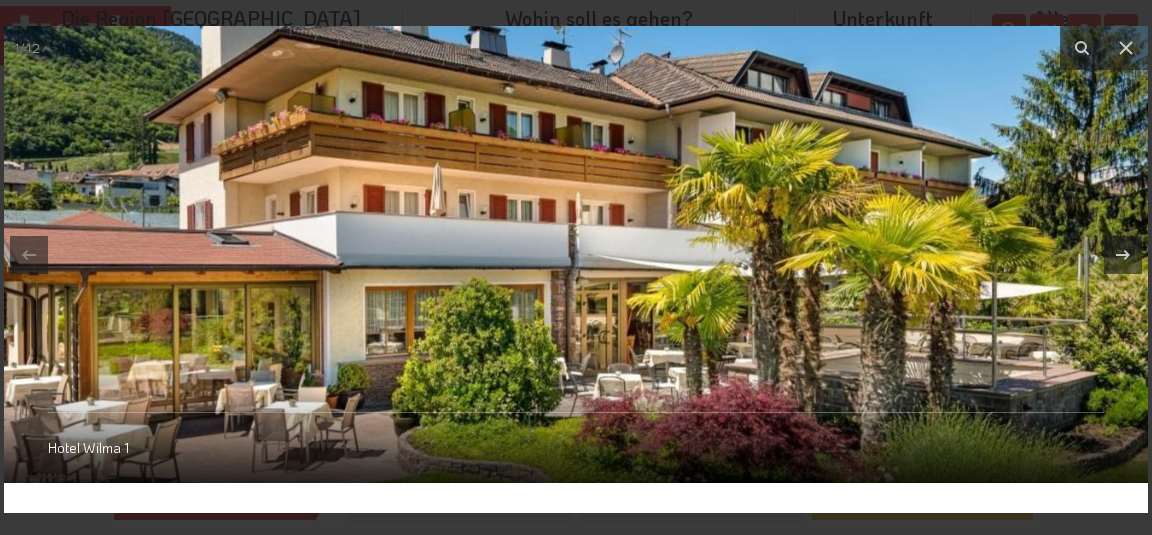click at bounding box center [508, 288] 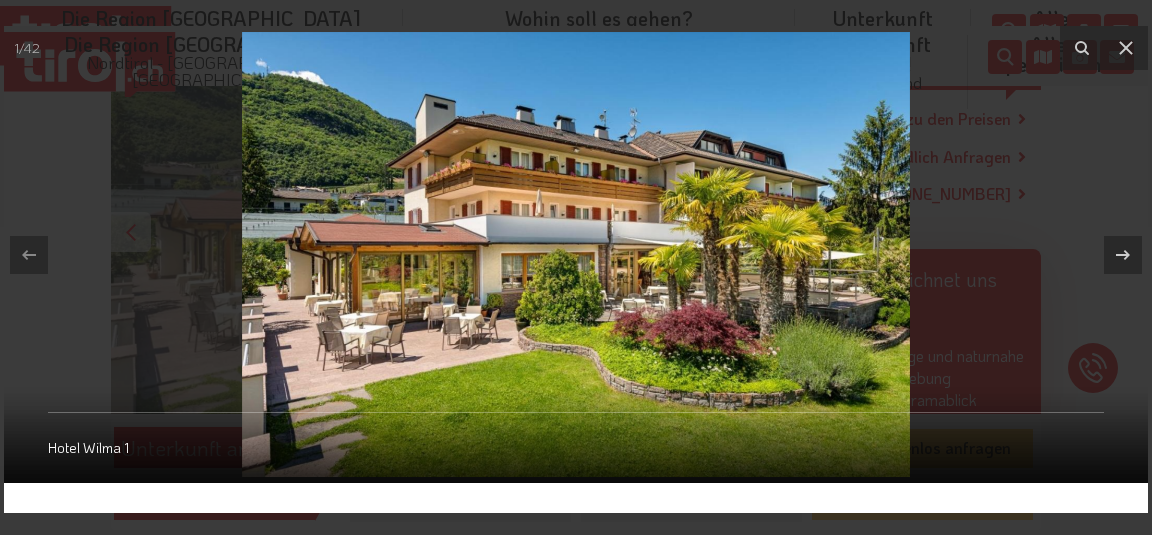 click at bounding box center [576, 254] 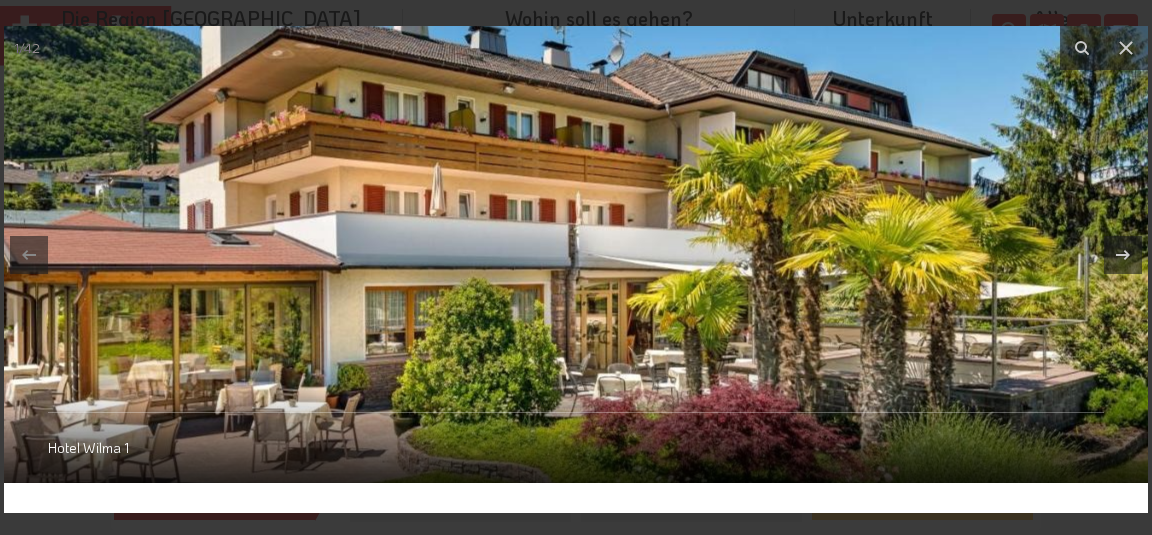 click at bounding box center (508, 288) 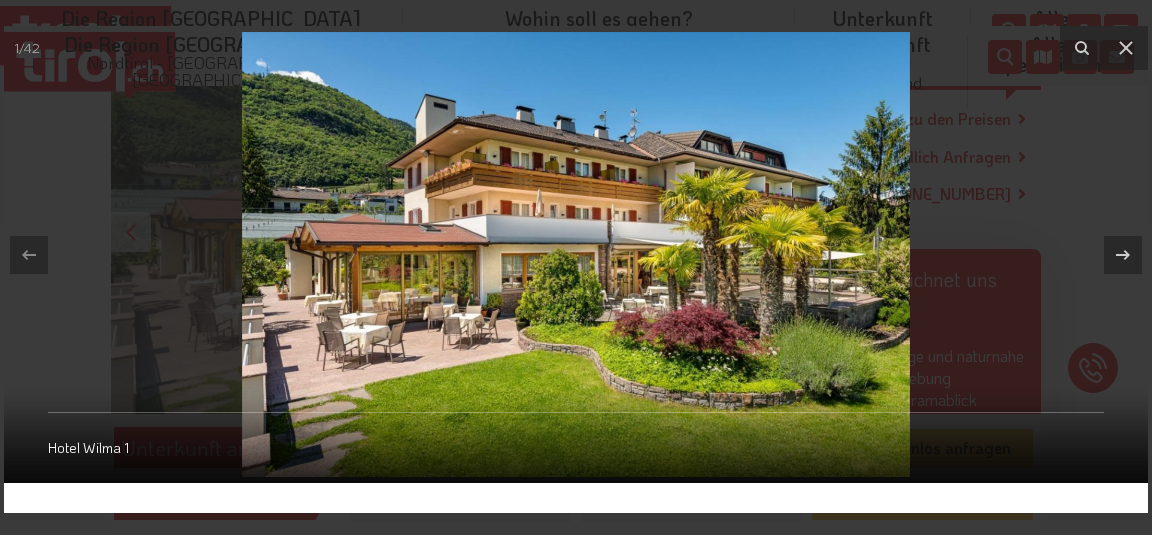click at bounding box center (576, 254) 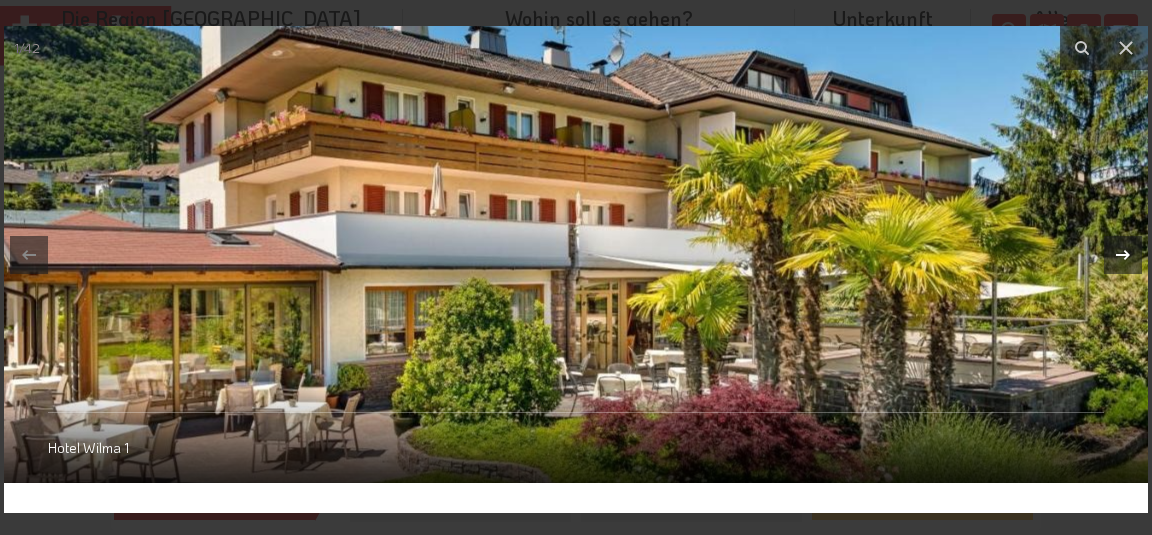 click 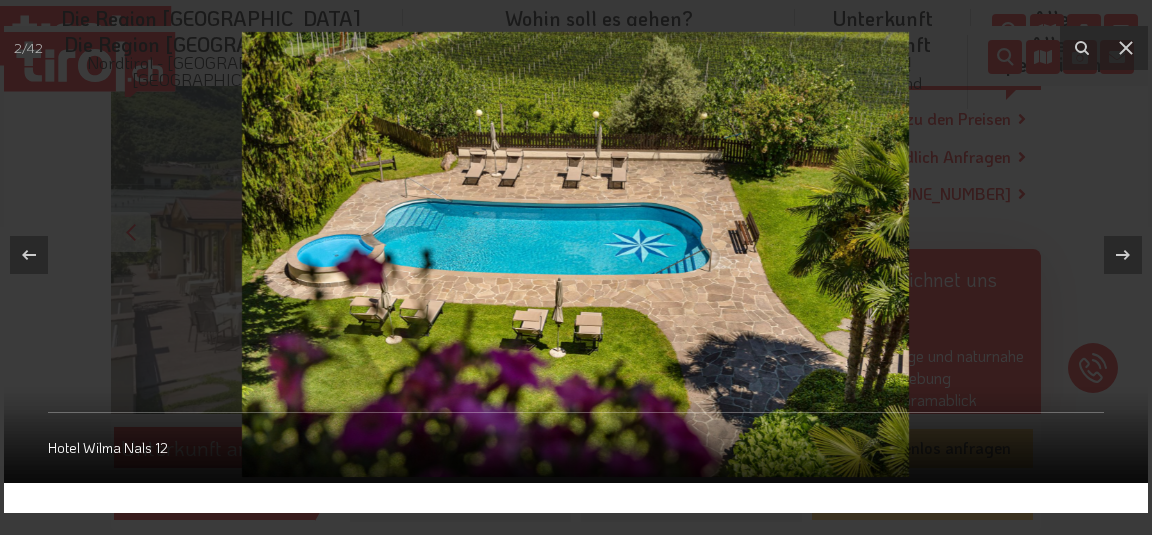 click 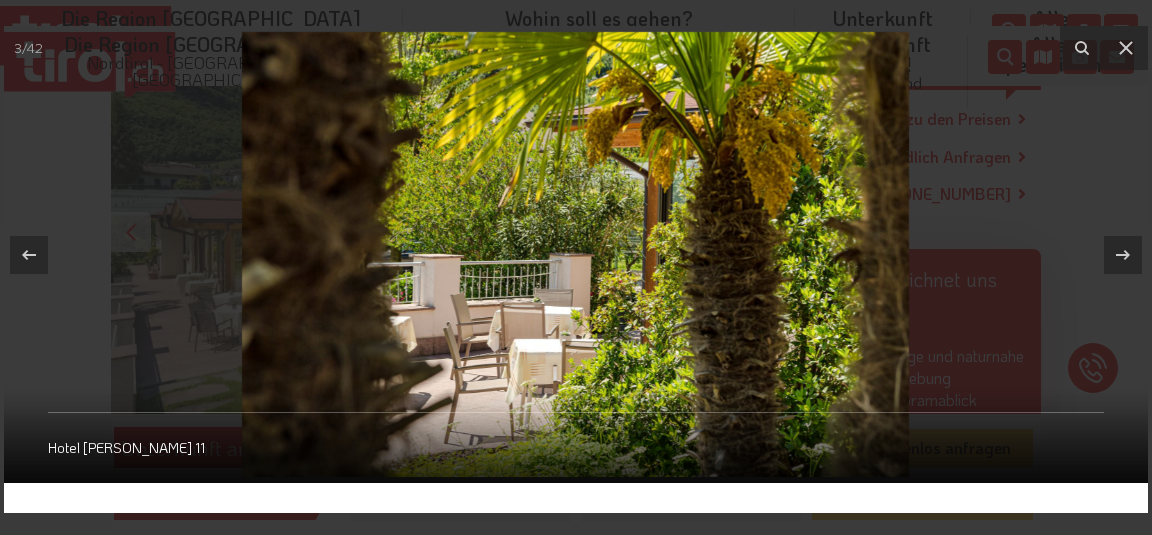 click 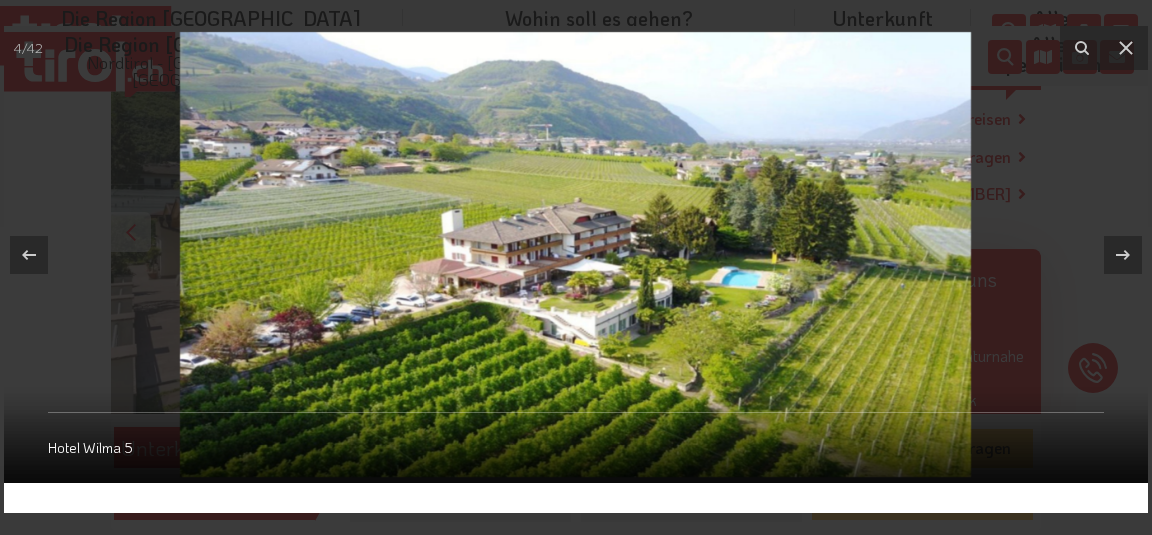 click on "4  /  42 Hotel Wilma 5" at bounding box center (576, 254) 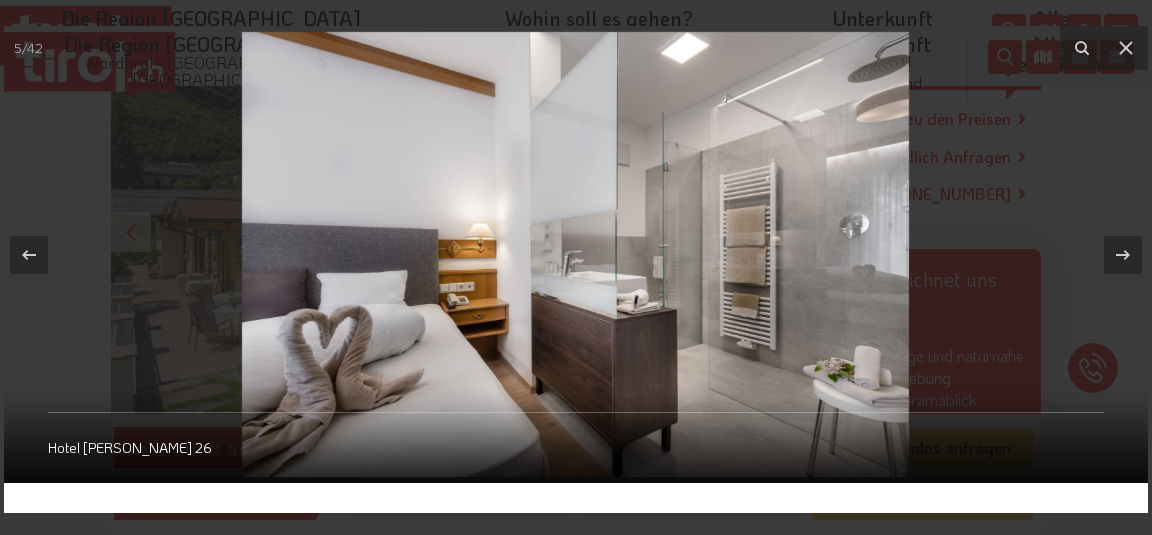 click on "5  /  42 Hotel [PERSON_NAME] 26" at bounding box center (576, 254) 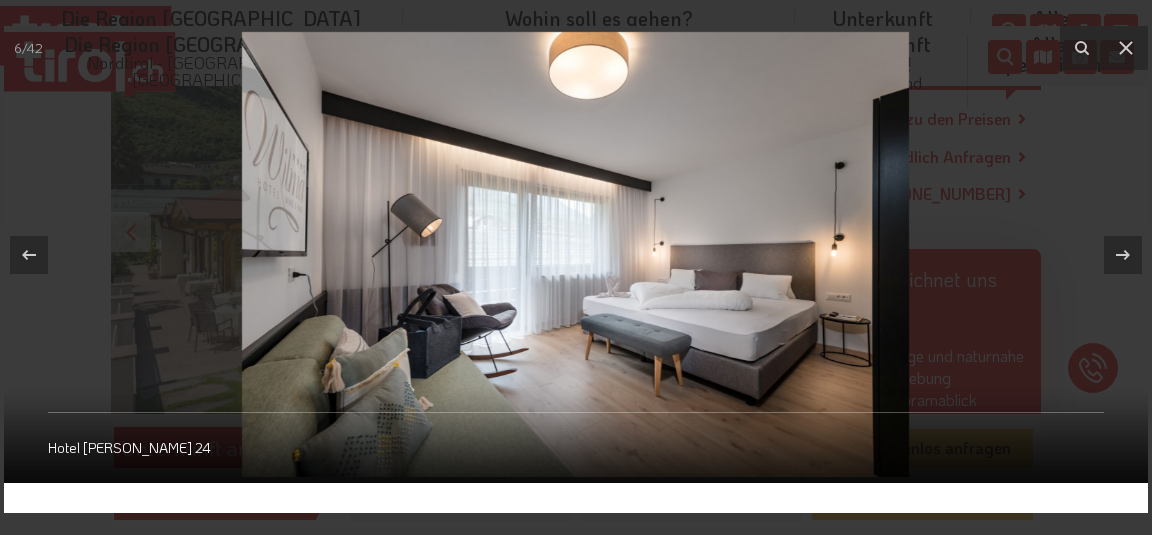 click on "6  /  42 Hotel [PERSON_NAME] 24" at bounding box center [576, 254] 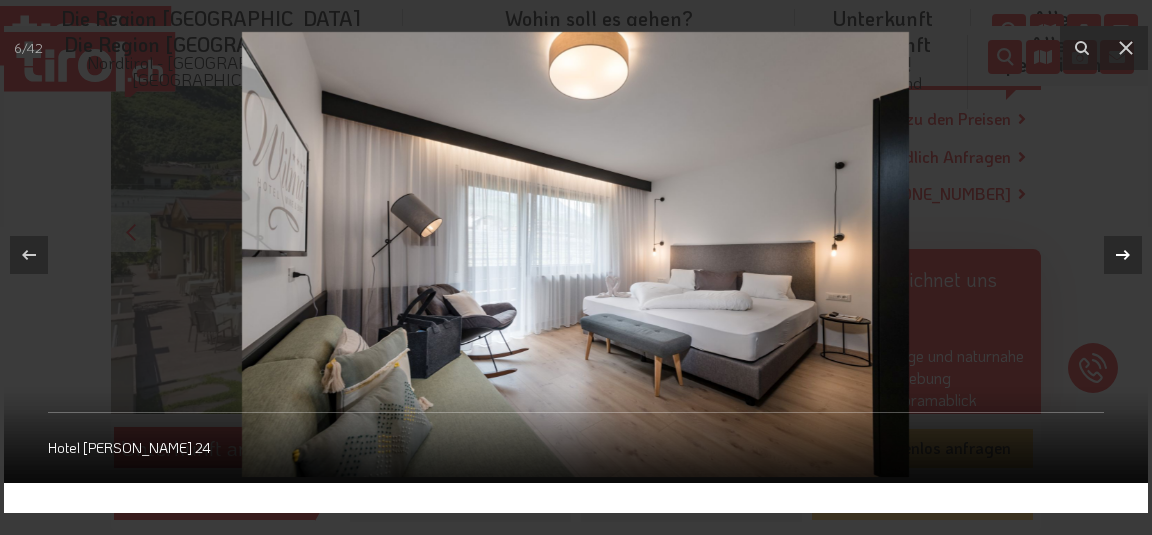 click 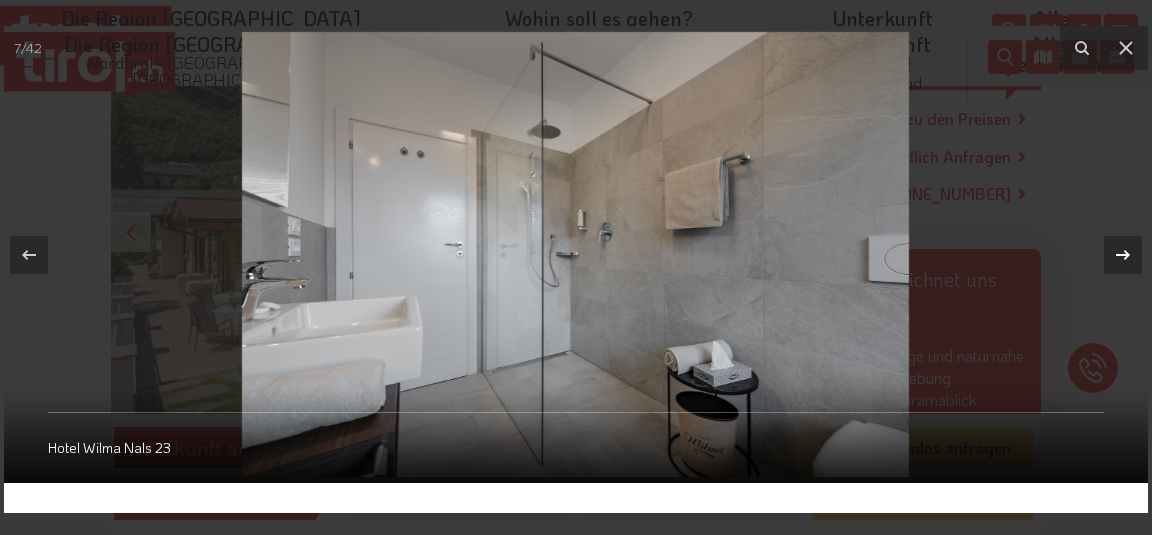 click on "7  /  42 Hotel Wilma Nals 23" at bounding box center (576, 254) 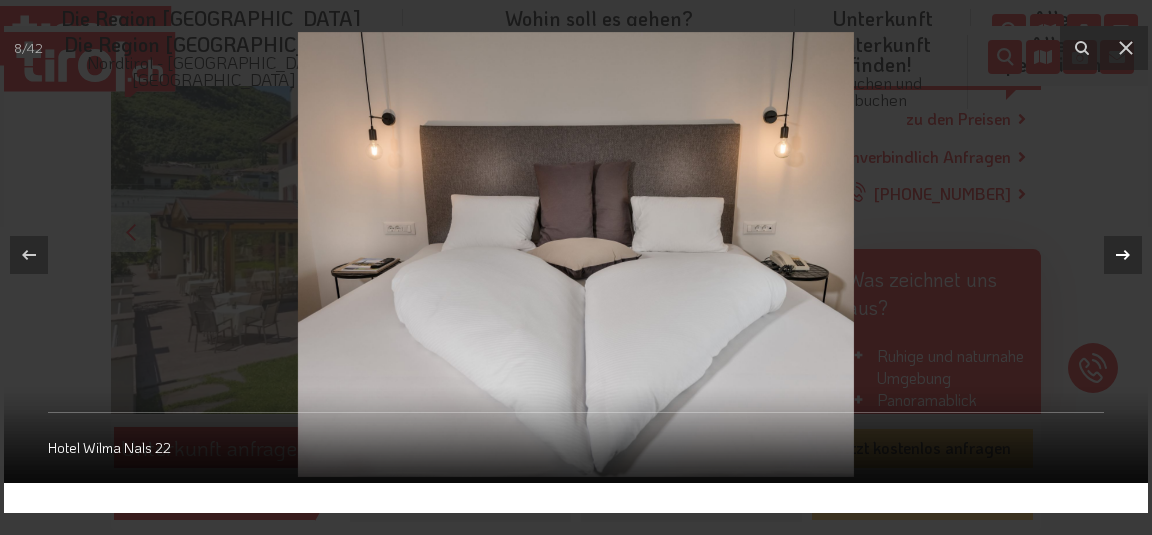 click on "8  /  42 [GEOGRAPHIC_DATA][PERSON_NAME] 22" at bounding box center [576, 254] 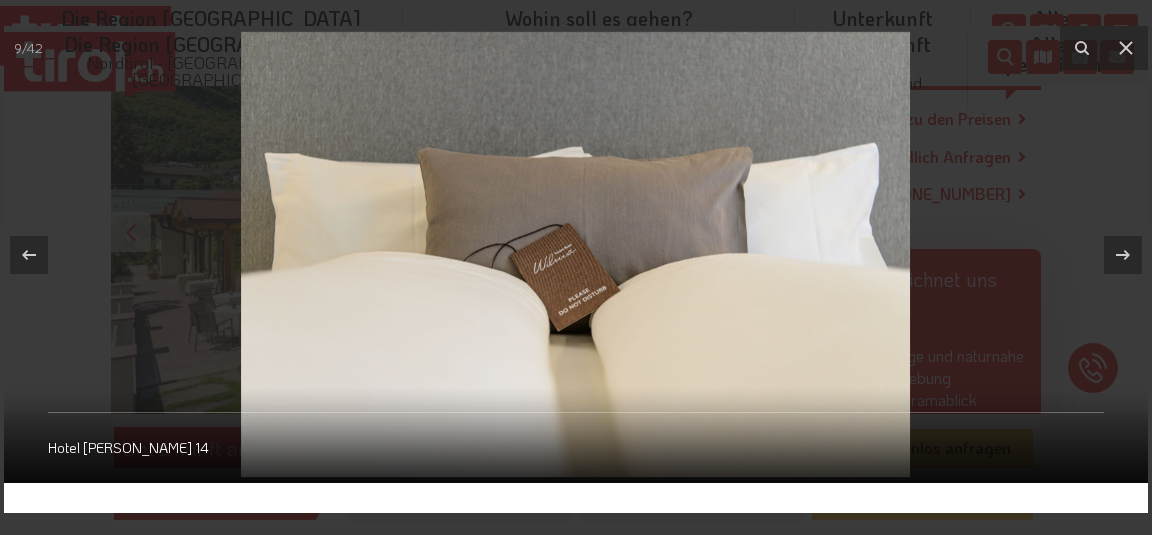click on "Hotel [PERSON_NAME] 14" at bounding box center [576, 447] 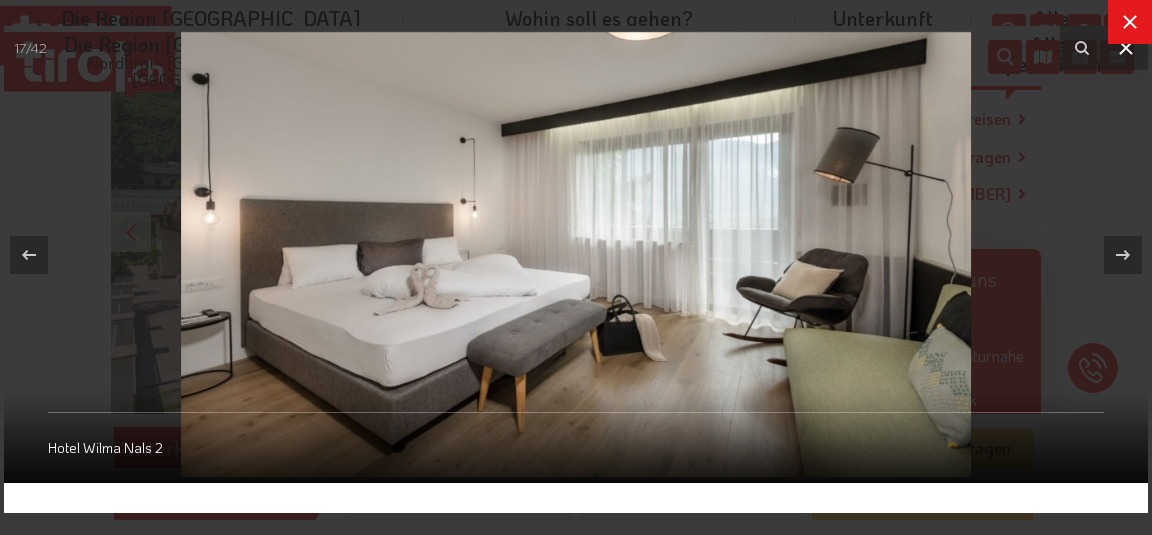click 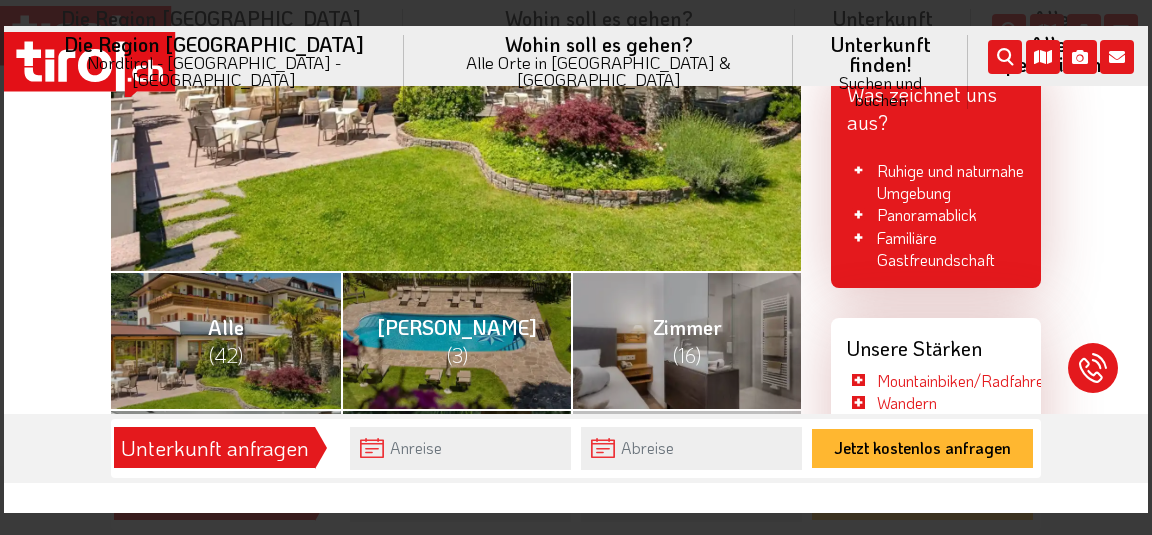 scroll, scrollTop: 648, scrollLeft: 0, axis: vertical 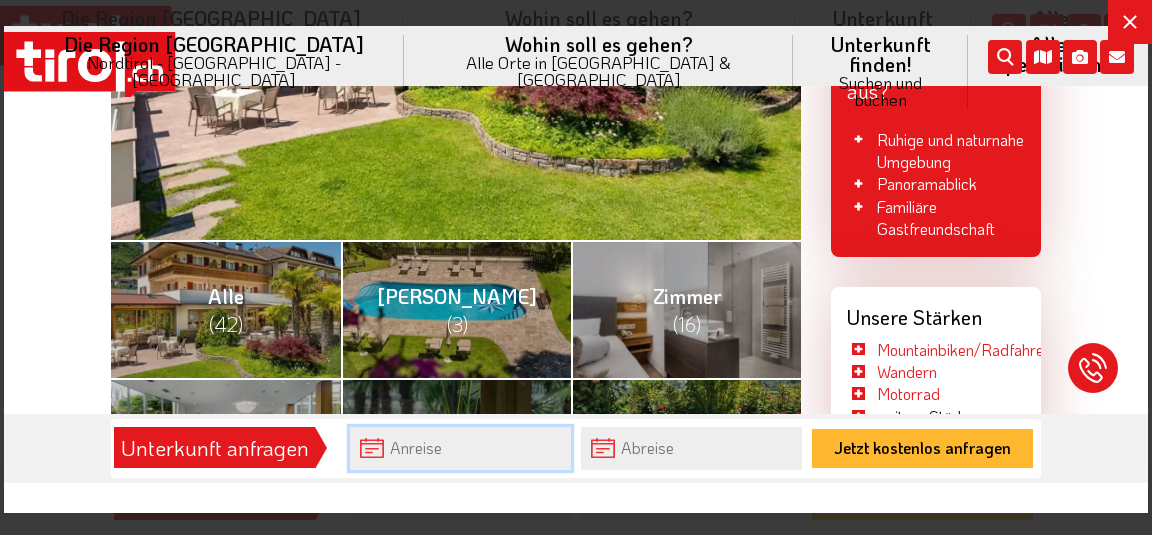 click at bounding box center [460, 448] 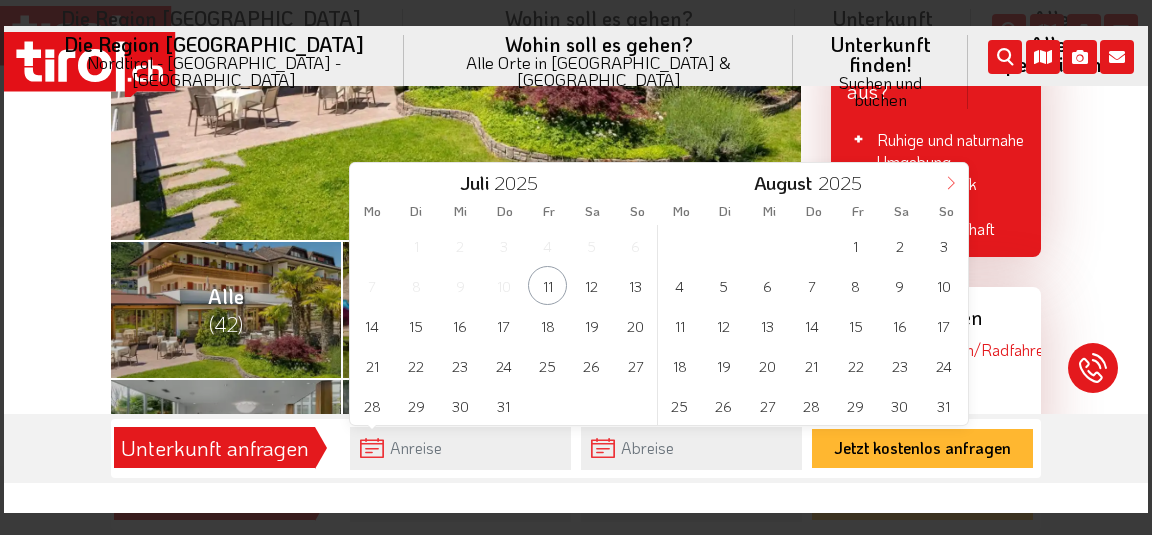 click 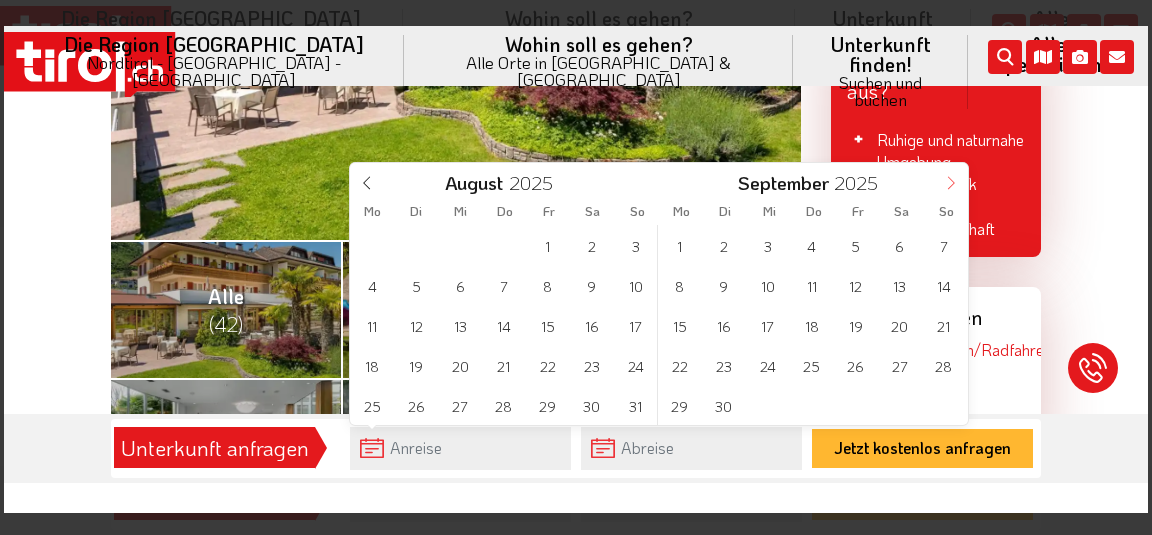 click 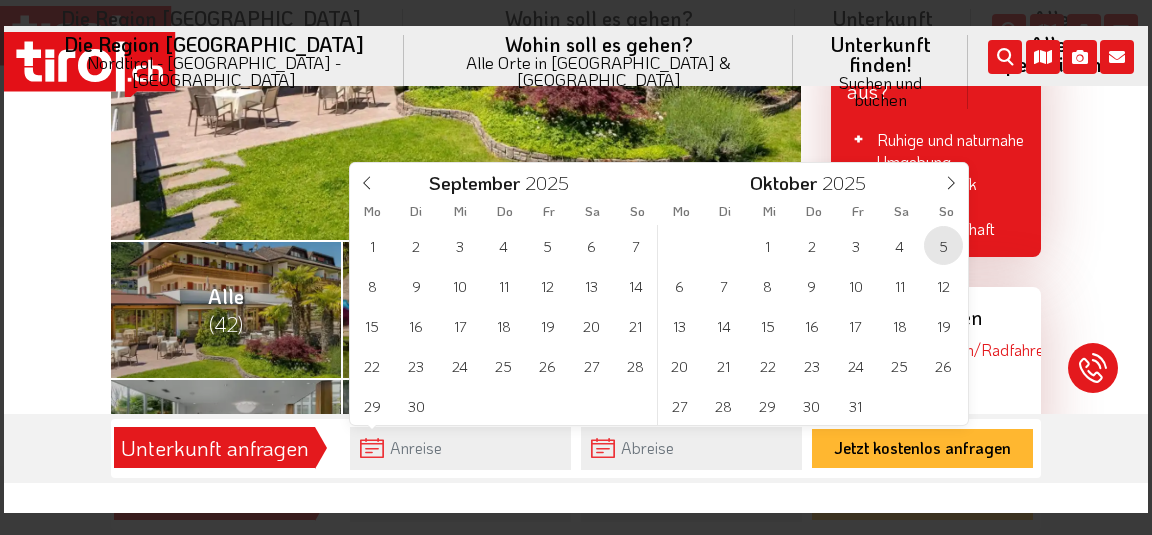 click on "5" at bounding box center (943, 245) 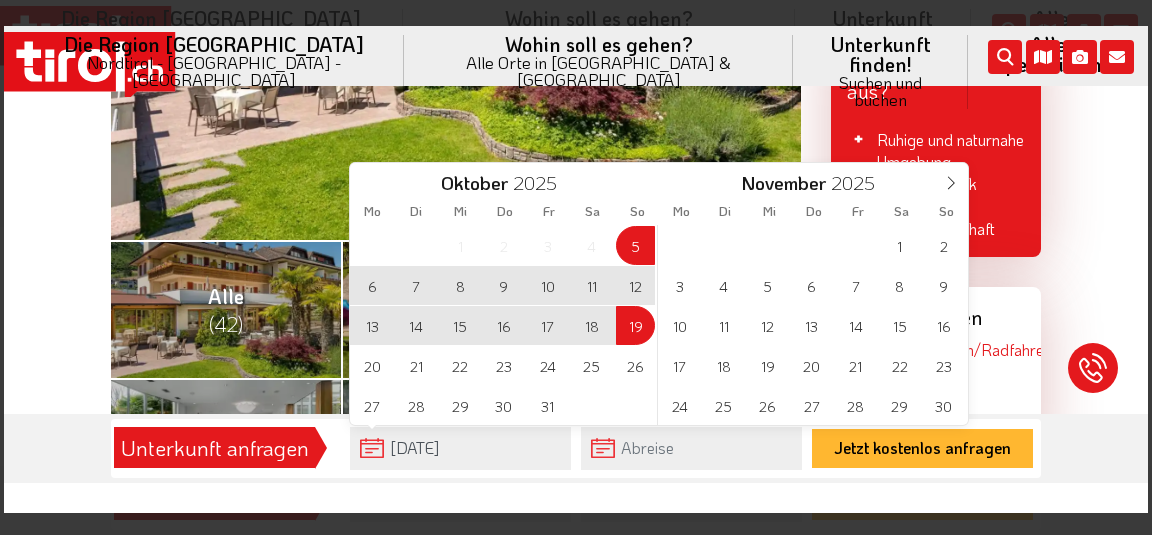 click on "19" at bounding box center [635, 325] 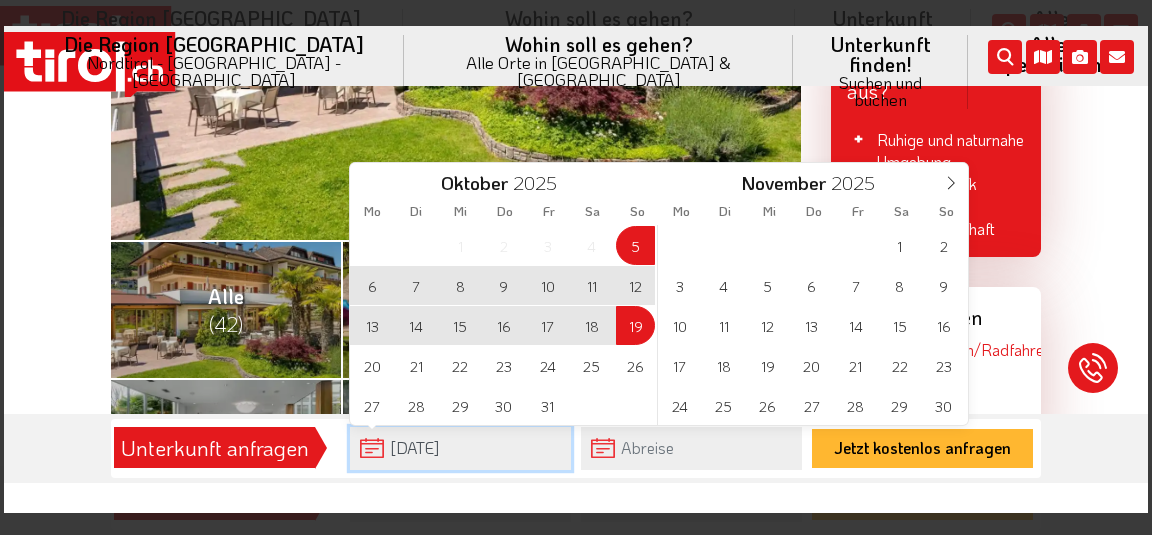 type on "[DATE]" 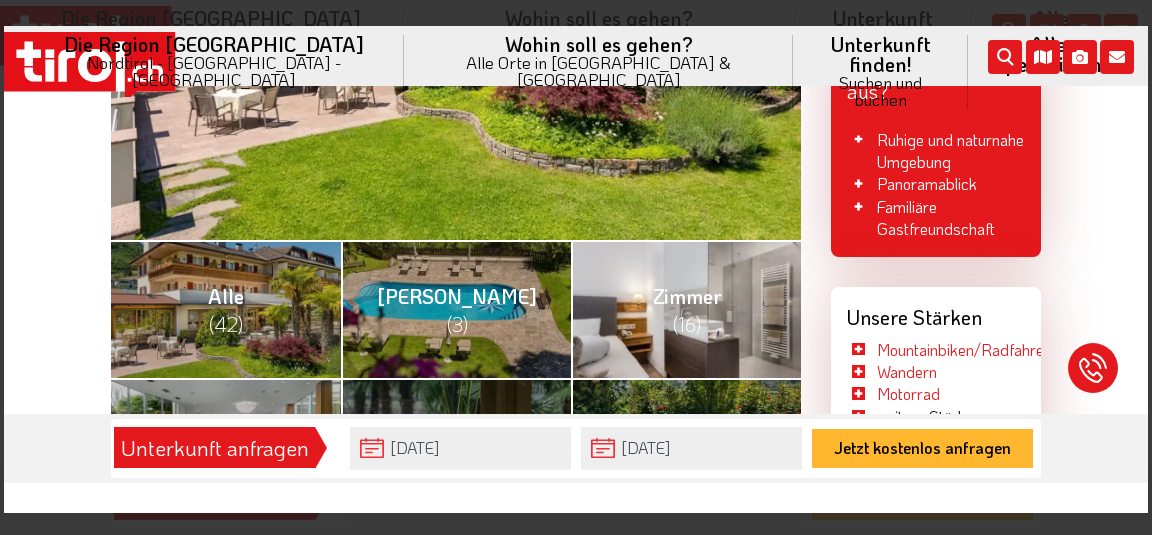 click on "(16)" at bounding box center [687, 324] 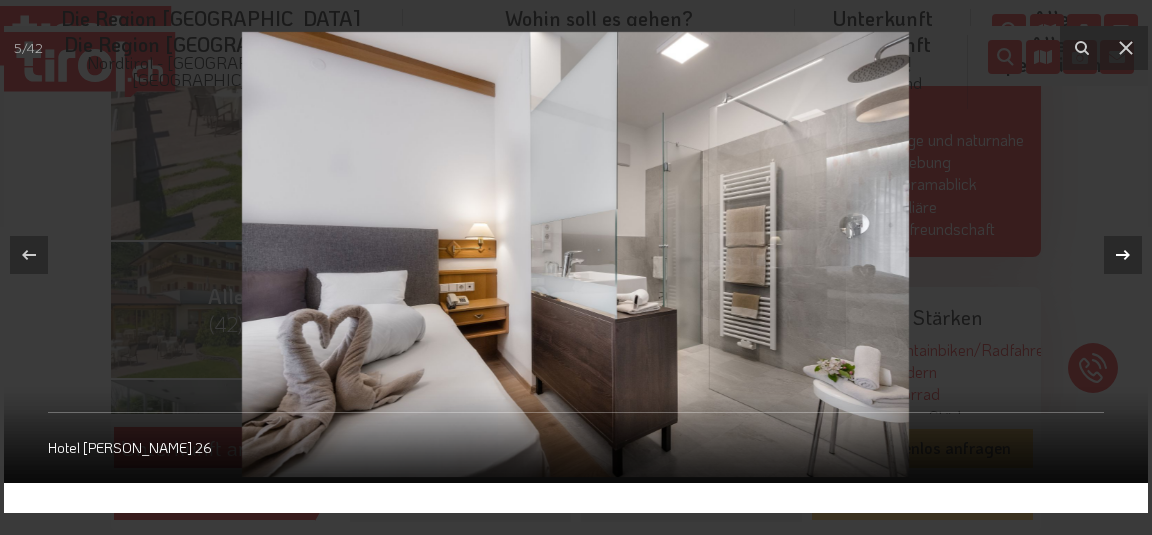 click 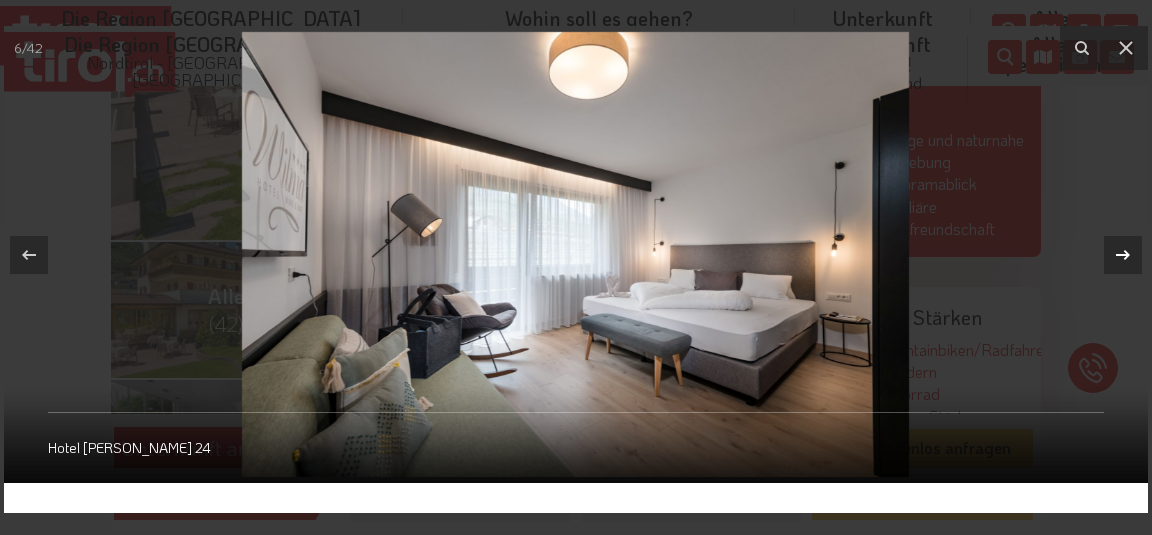 click on "6  /  42 Hotel [PERSON_NAME] 24" at bounding box center (576, 254) 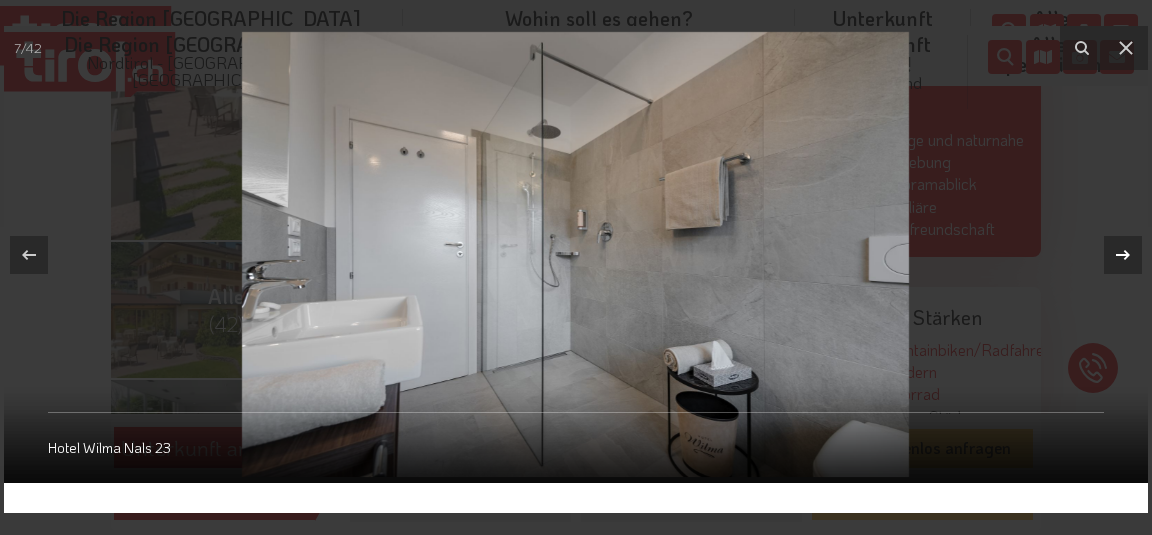 click 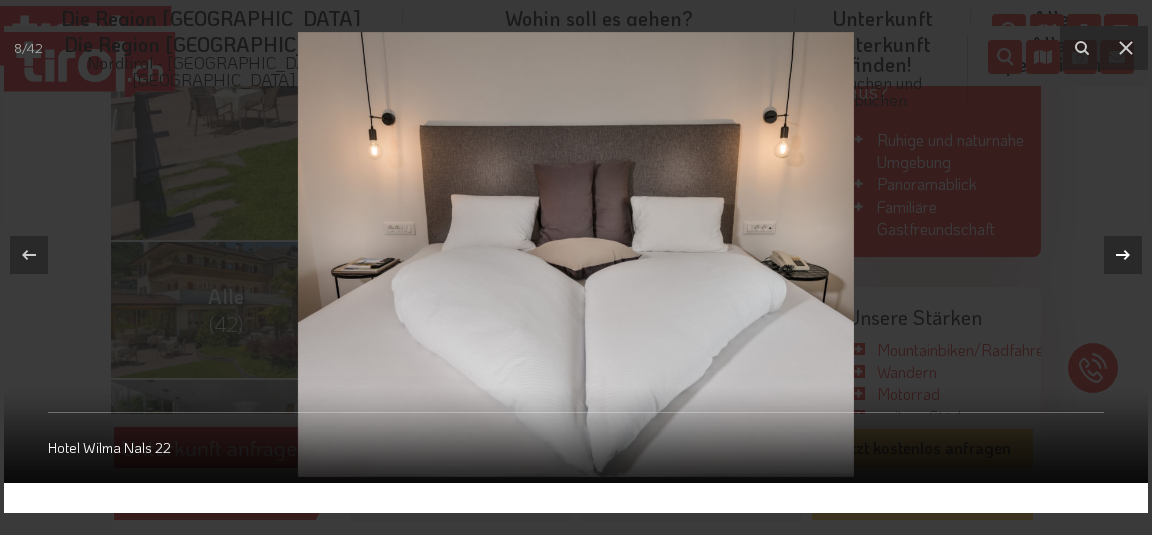 click on "8  /  42 [GEOGRAPHIC_DATA][PERSON_NAME] 22" at bounding box center [576, 254] 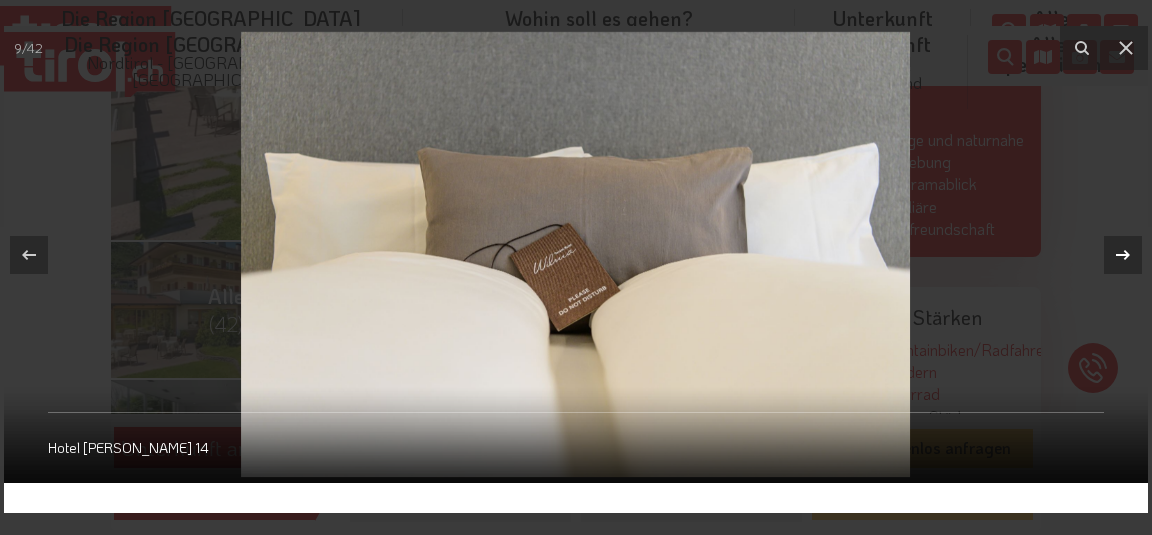 click 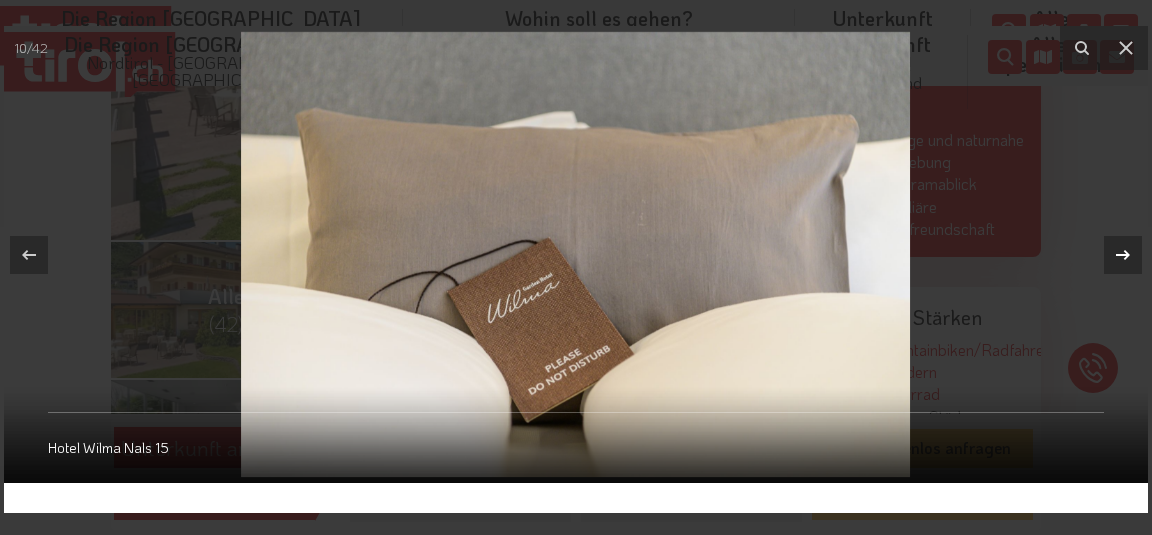 click 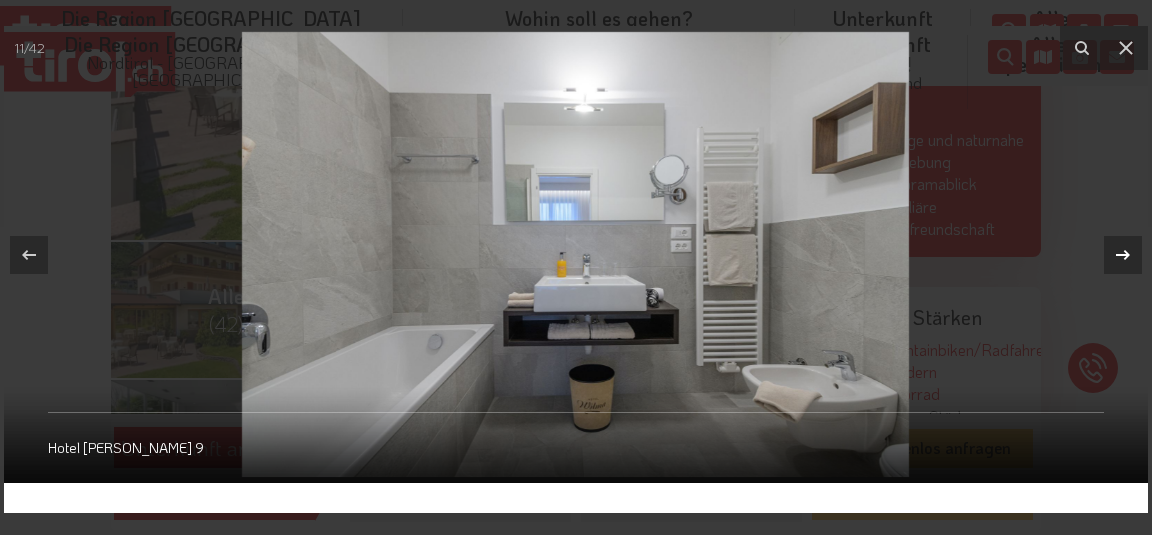 click on "11  /  42 Hotel [PERSON_NAME] 9" at bounding box center (576, 254) 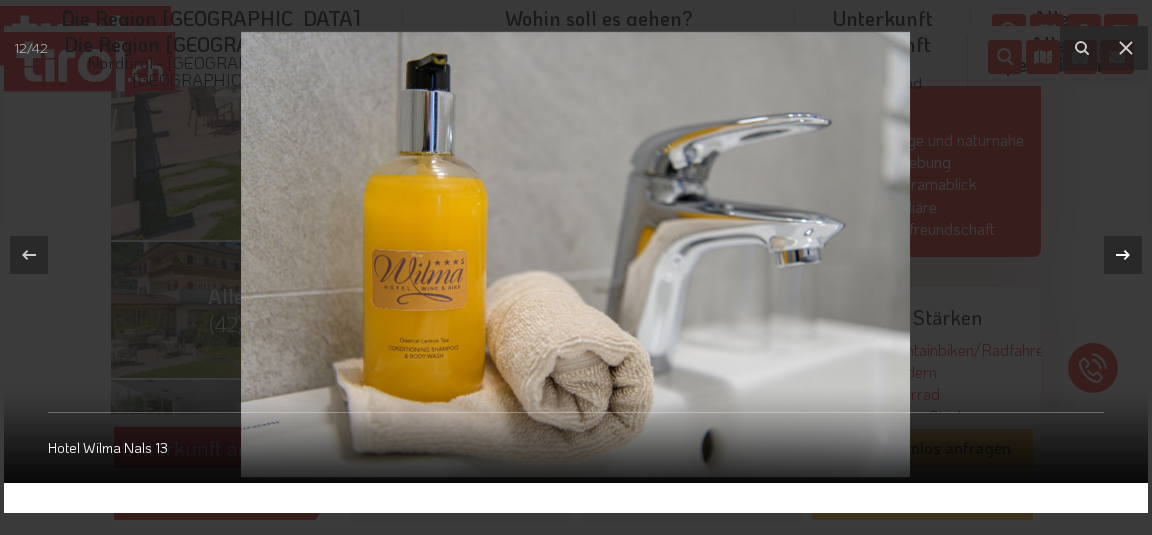 click 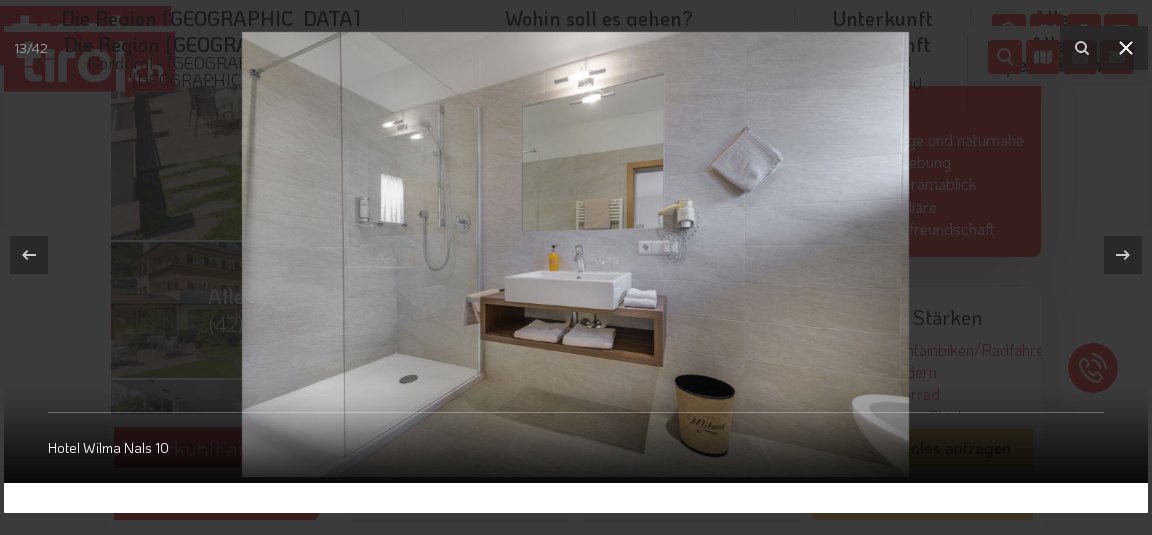 click 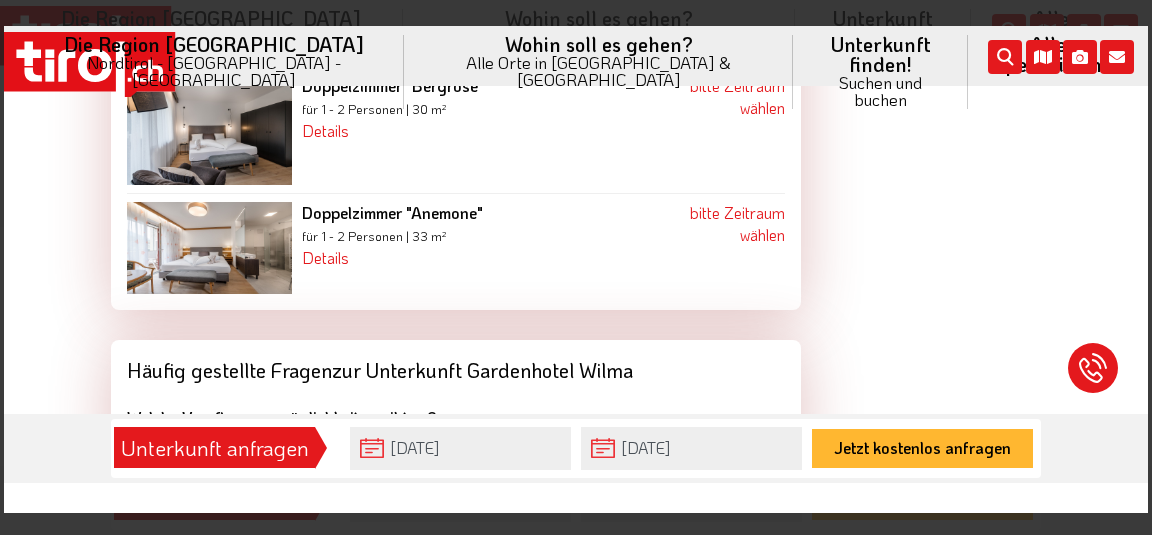 scroll, scrollTop: 2445, scrollLeft: 0, axis: vertical 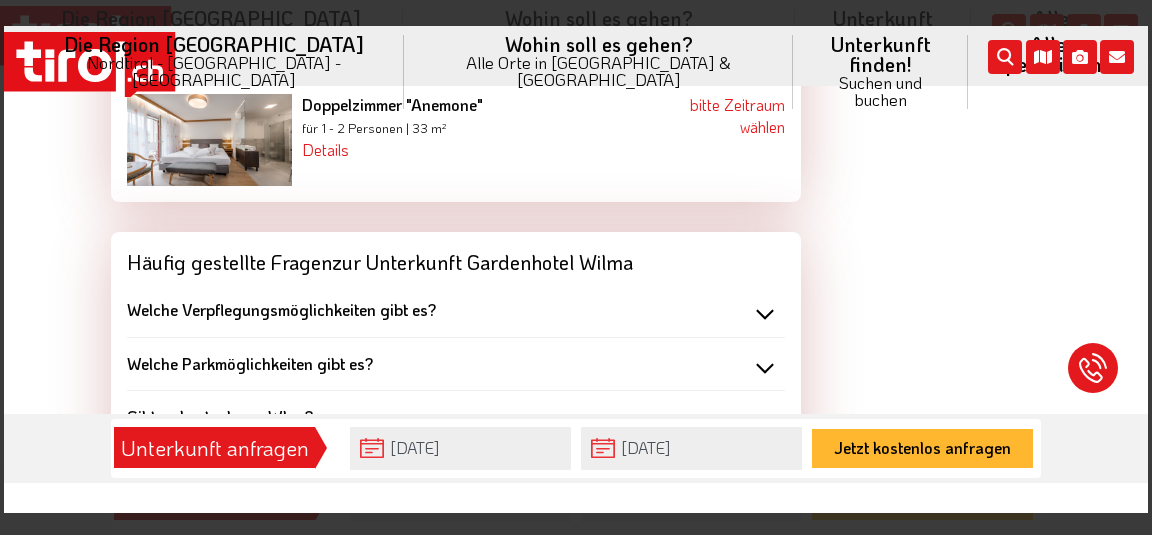 click on "Welche Parkmöglichkeiten gibt es?" at bounding box center (250, 363) 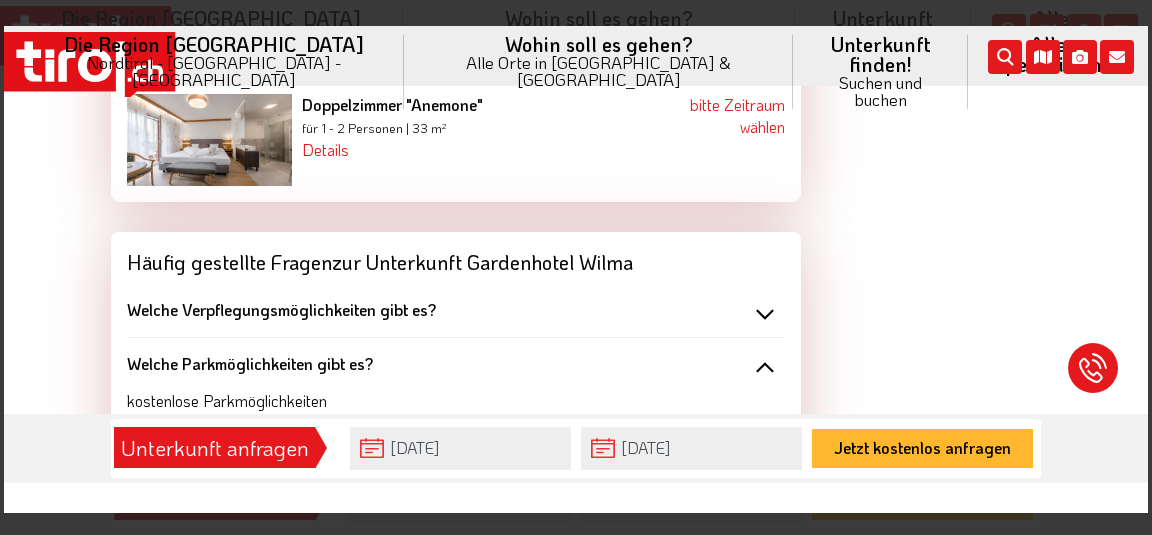 click on "Welche Parkmöglichkeiten gibt es?" at bounding box center (456, 364) 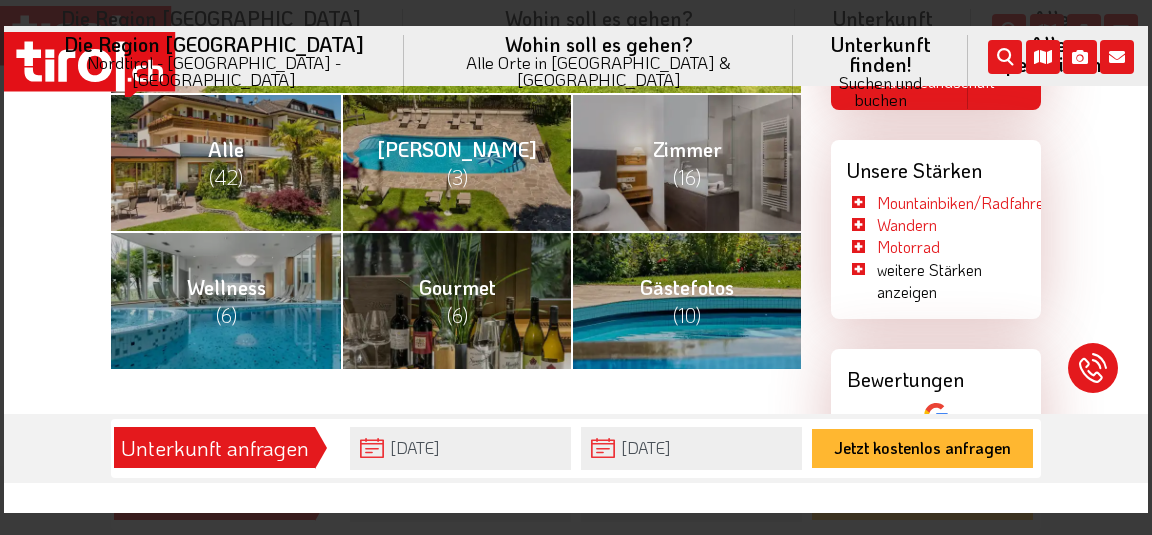 scroll, scrollTop: 756, scrollLeft: 0, axis: vertical 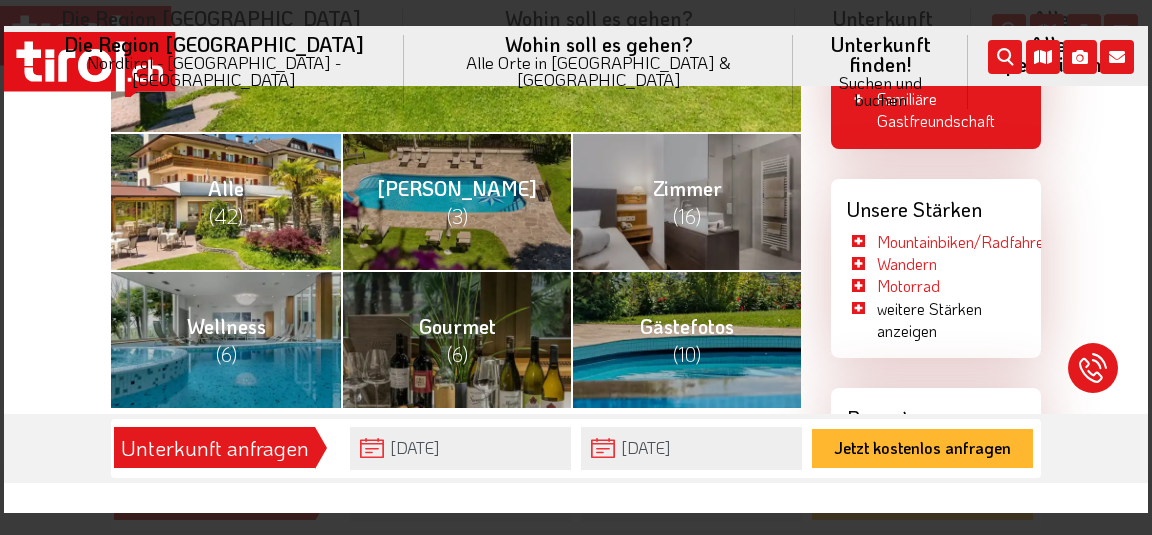 click on "Alle   (42)" at bounding box center [226, 202] 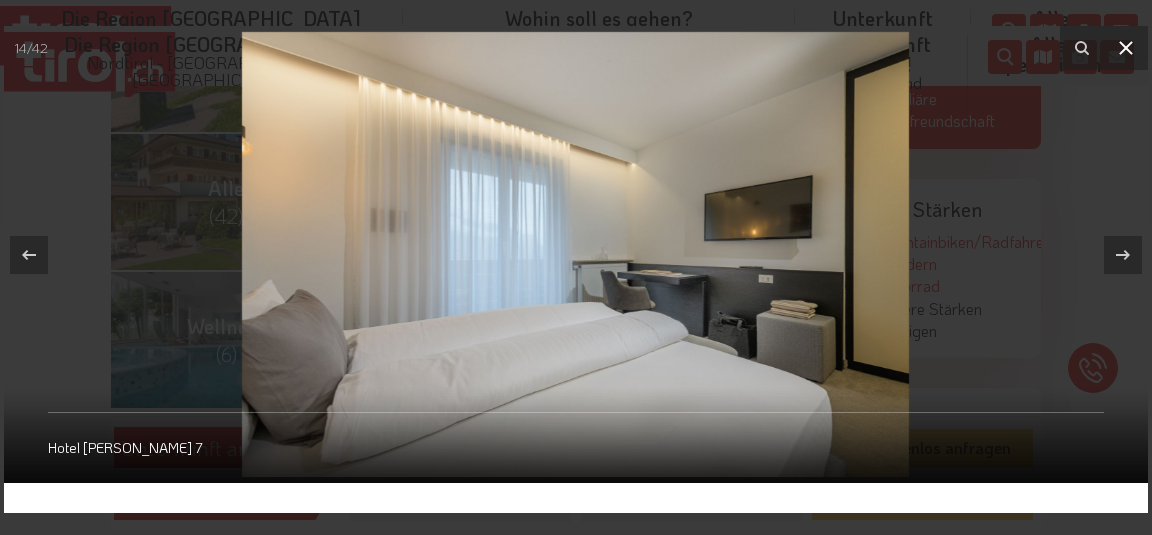 click 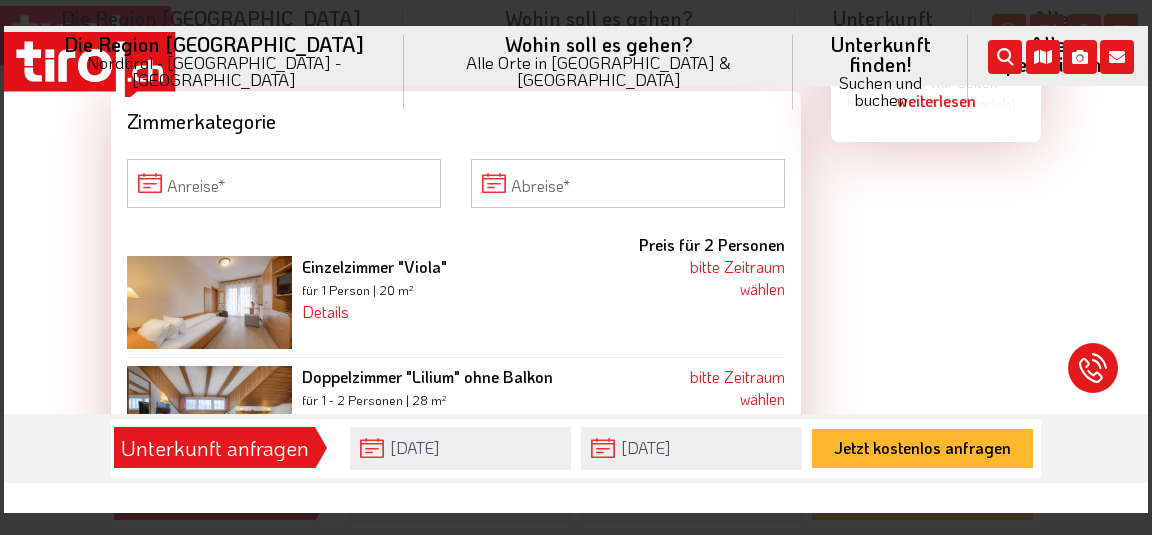 scroll, scrollTop: 2013, scrollLeft: 0, axis: vertical 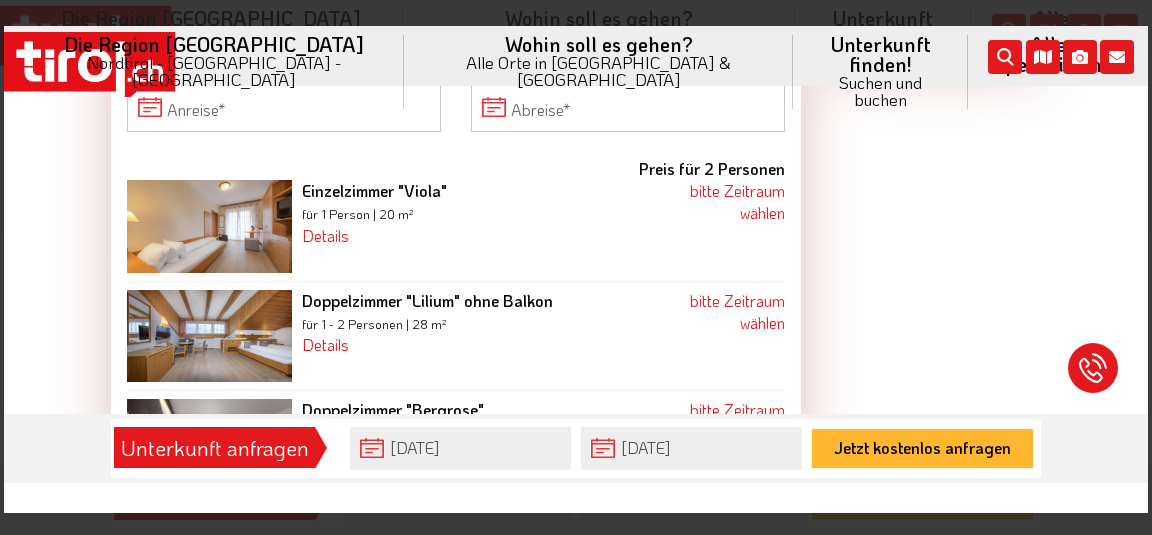 click at bounding box center (209, 454) 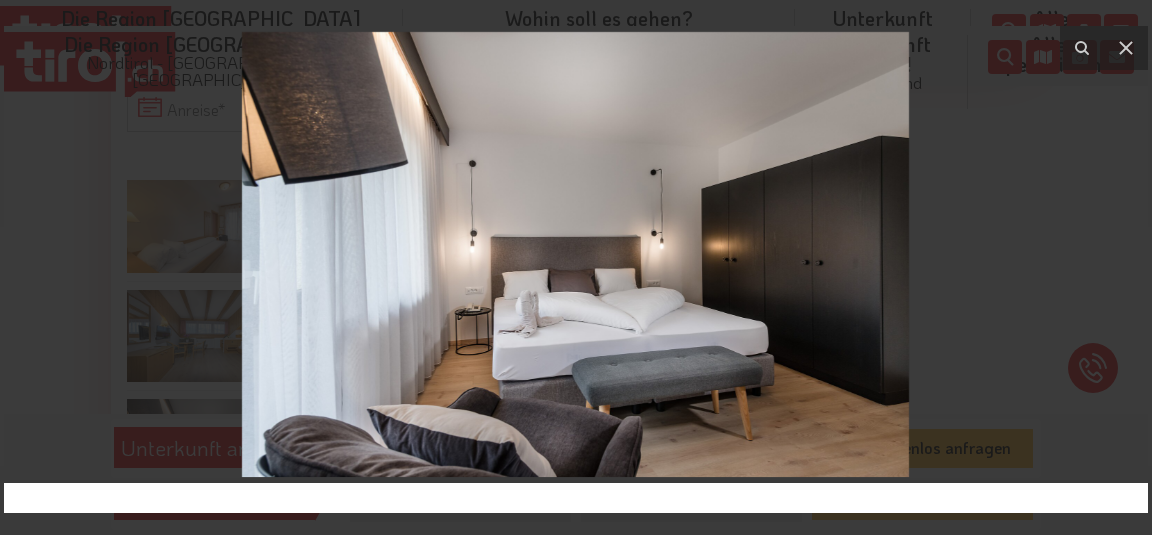 click at bounding box center [575, 254] 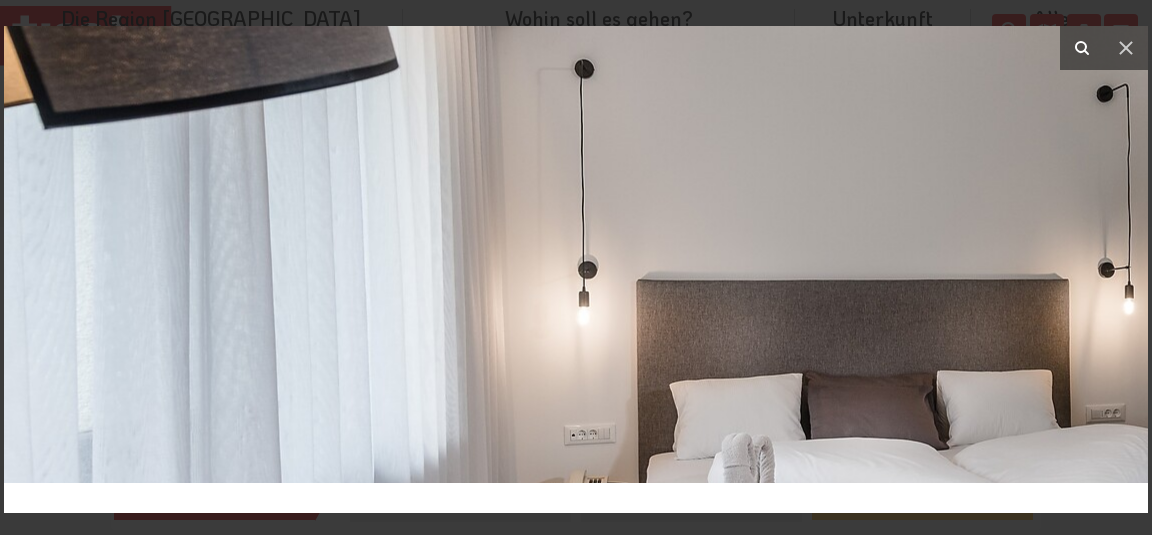 click 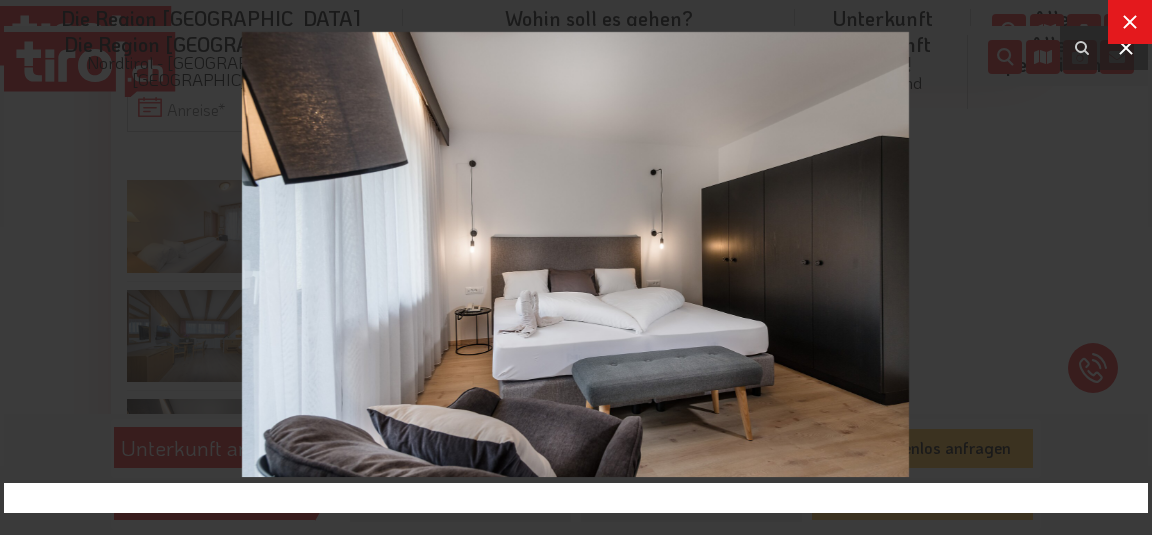 click 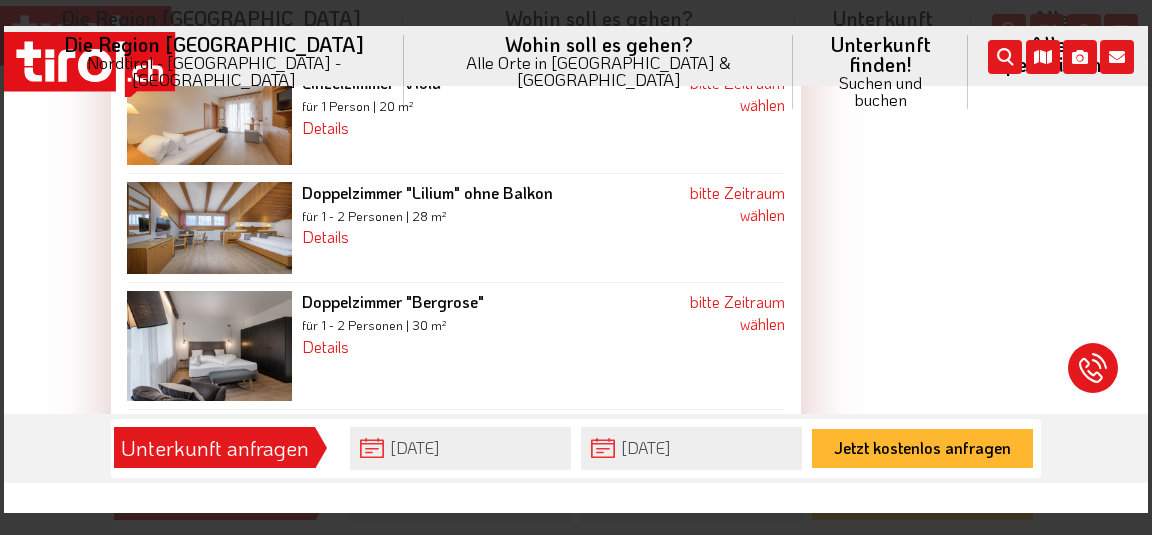 scroll, scrollTop: 2229, scrollLeft: 0, axis: vertical 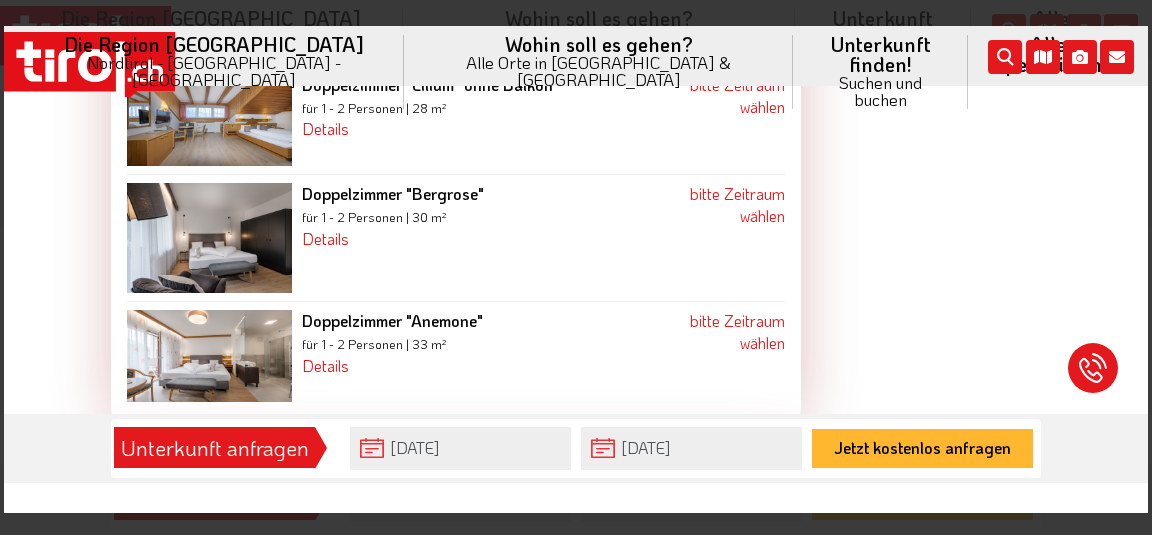 click at bounding box center (209, 356) 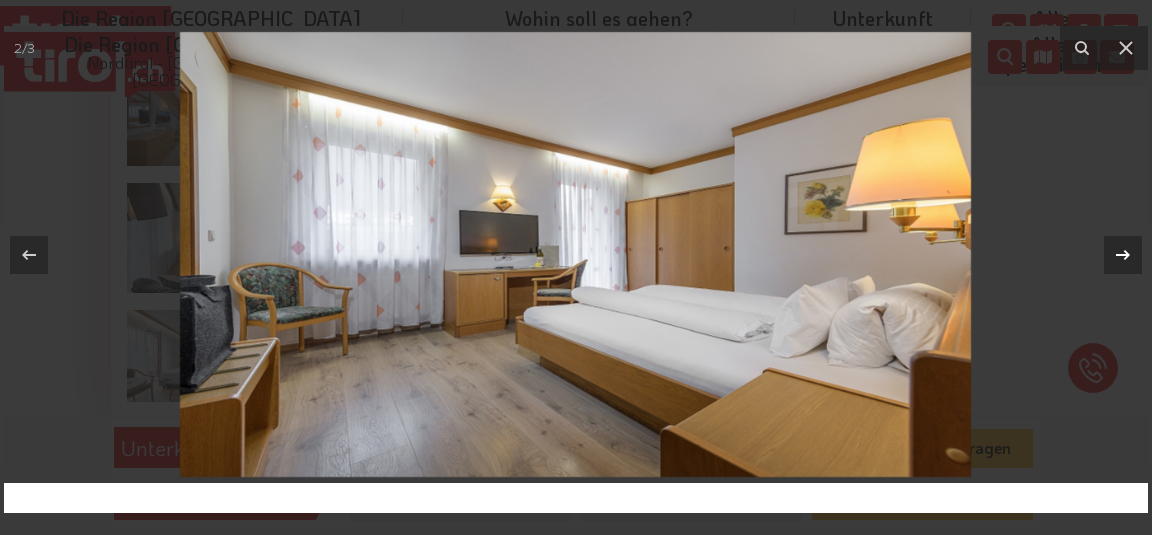 click 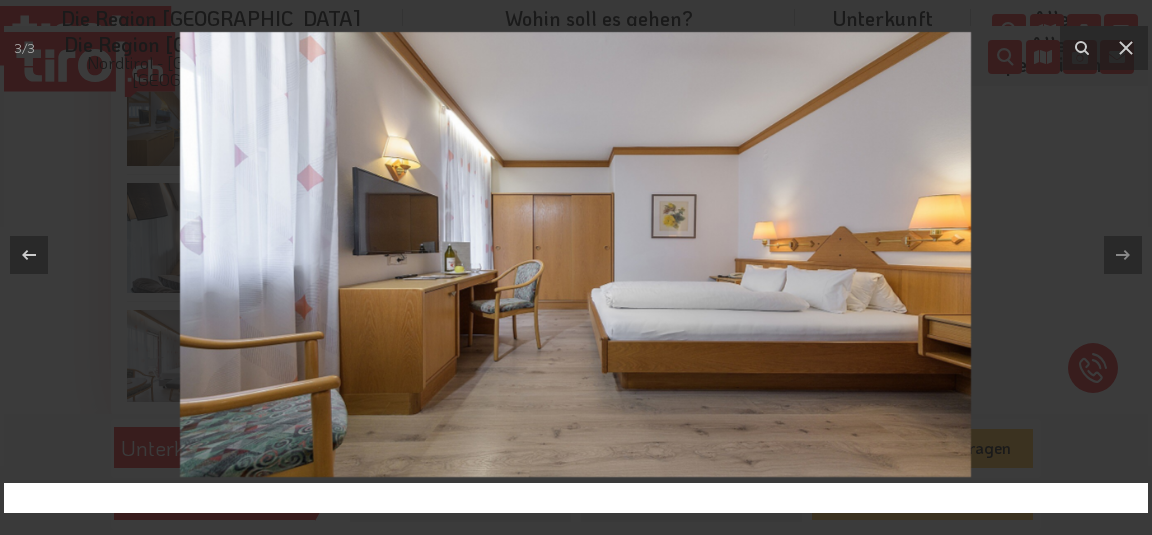 click on "3  /  3" at bounding box center [576, 254] 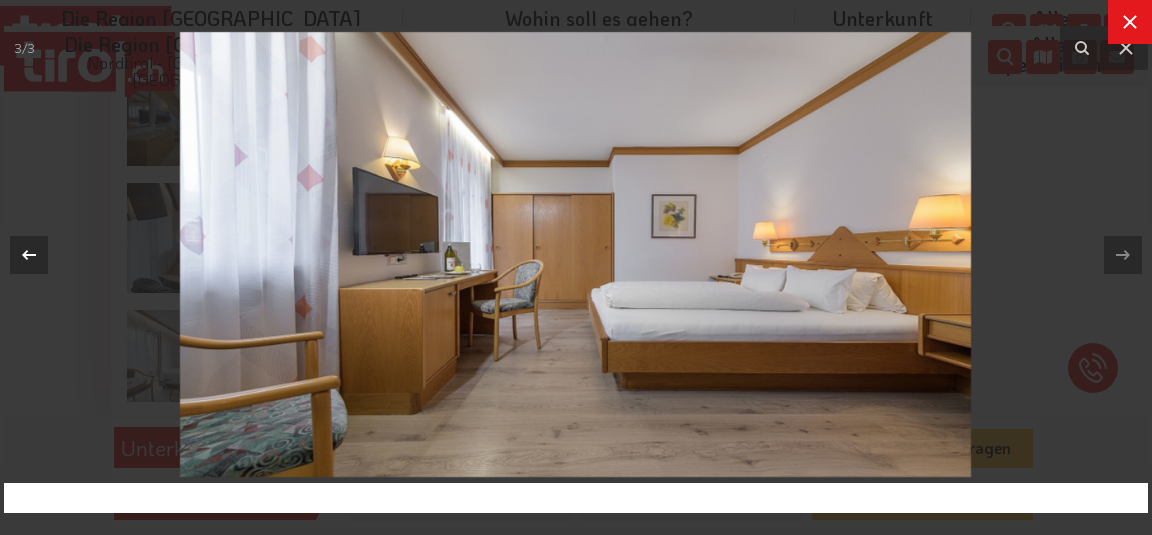 click 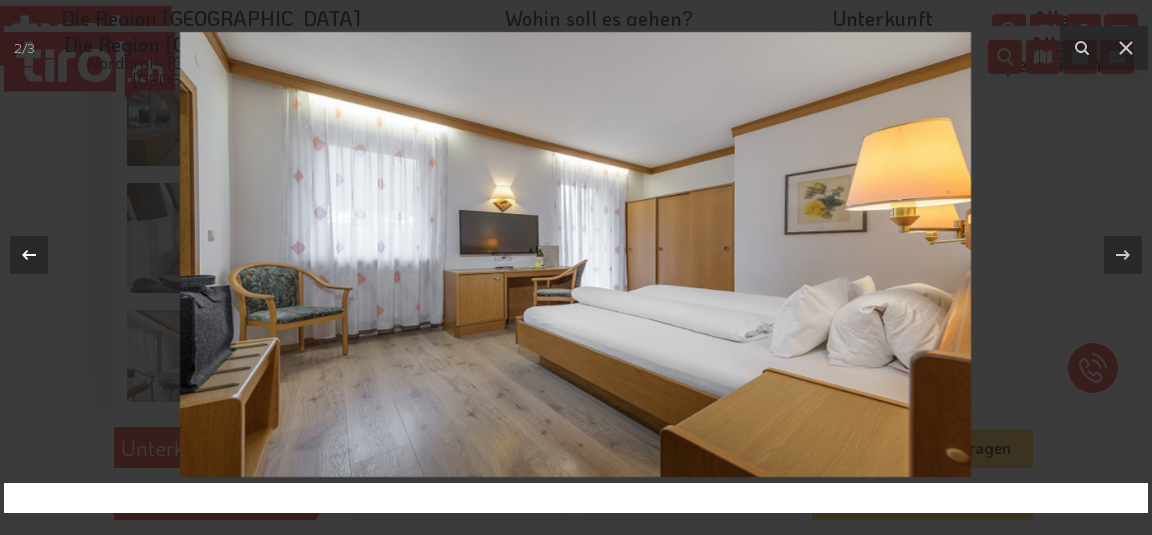 click on "2  /  3" at bounding box center [576, 254] 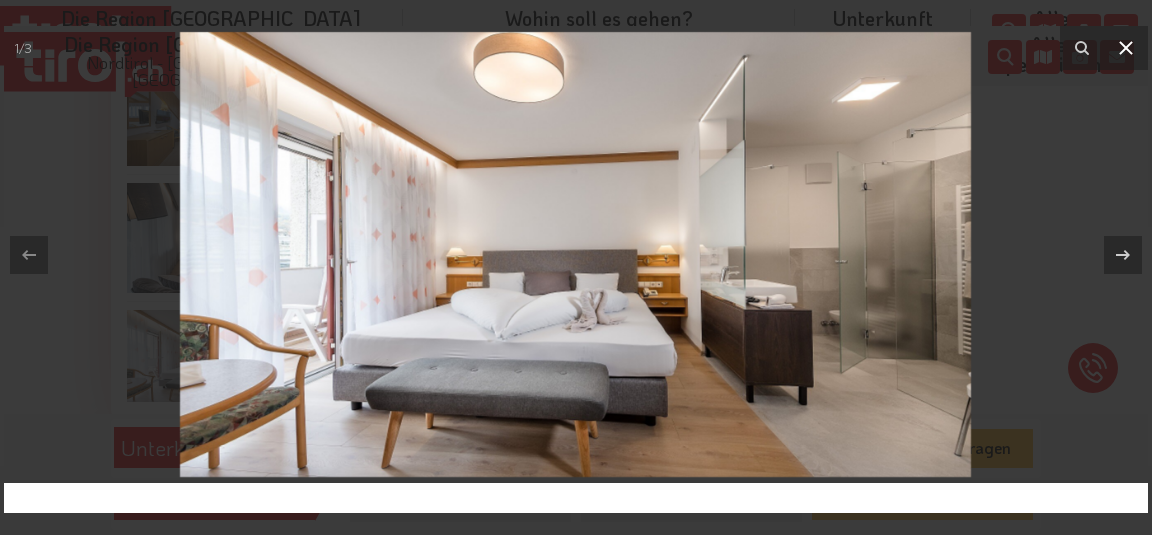 click 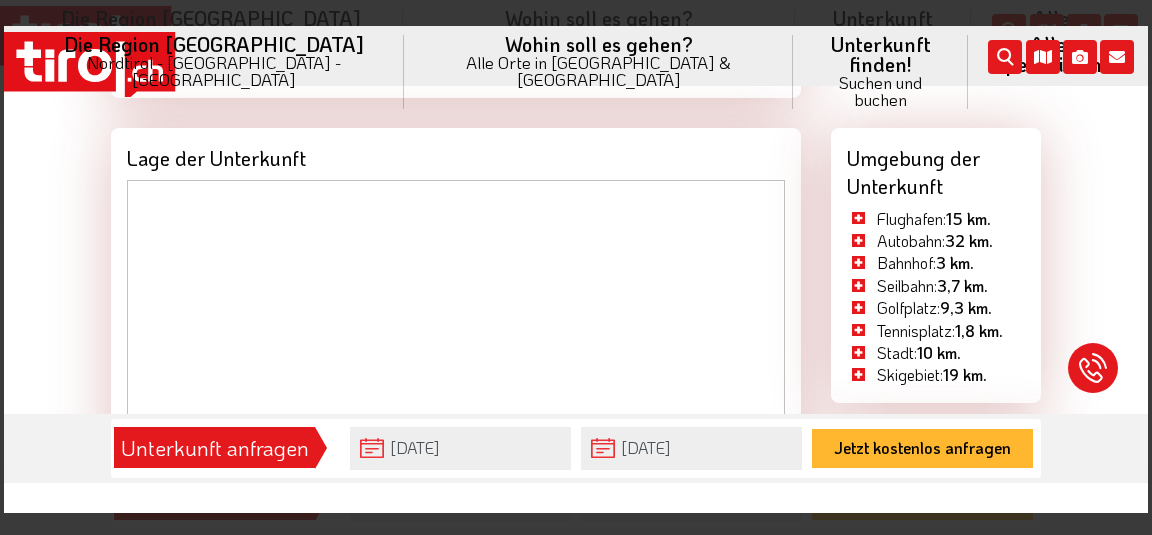 scroll, scrollTop: 3196, scrollLeft: 0, axis: vertical 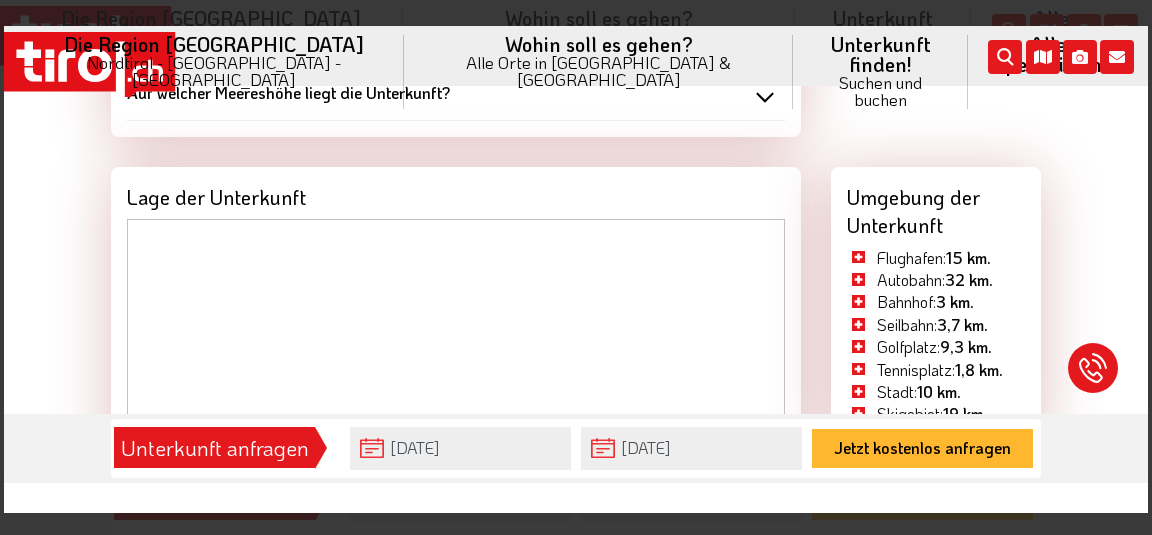 click on "Unterkunft anfragen" at bounding box center [214, 448] 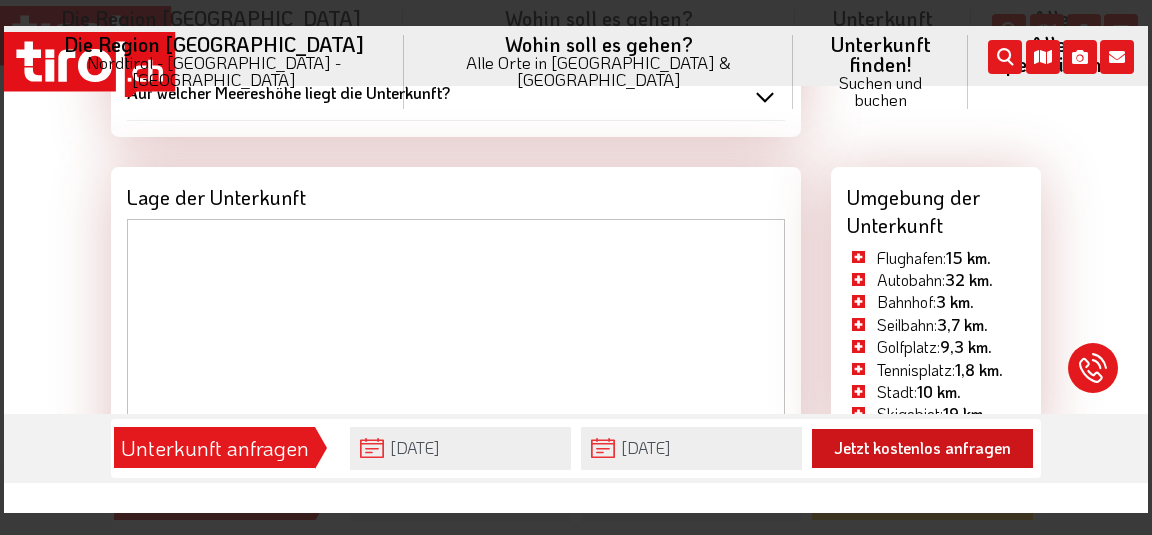 click on "Jetzt kostenlos anfragen" at bounding box center [922, 448] 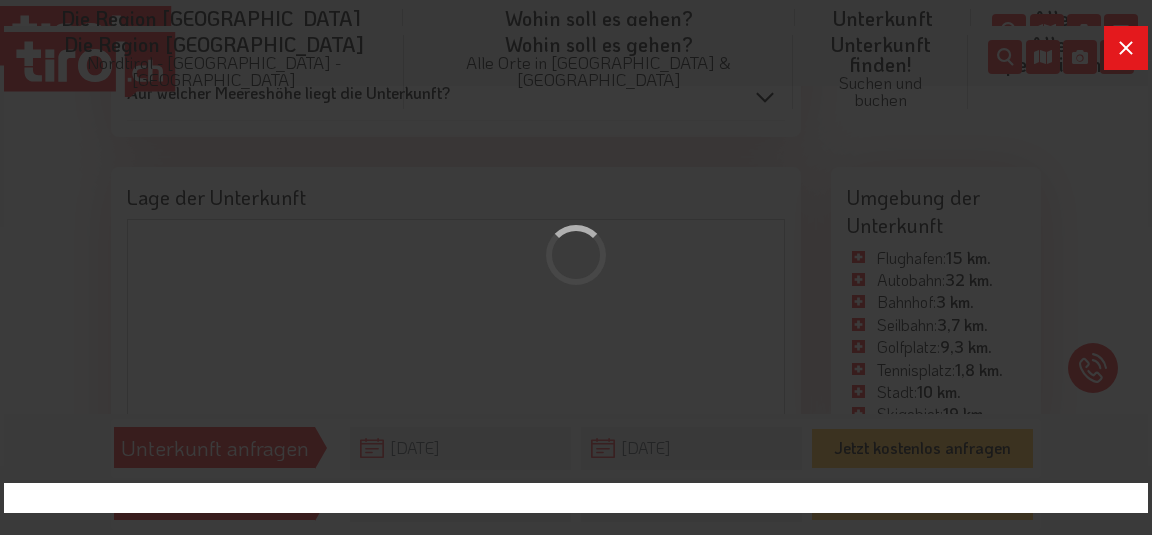 scroll, scrollTop: 0, scrollLeft: 0, axis: both 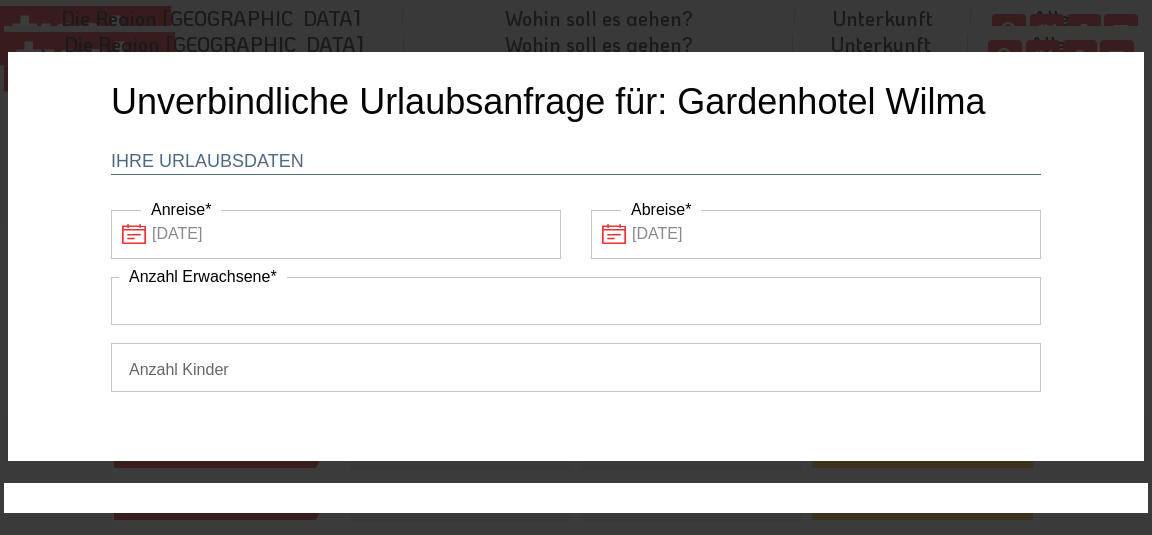 click on "Anzahl Erwachsene" at bounding box center [576, 301] 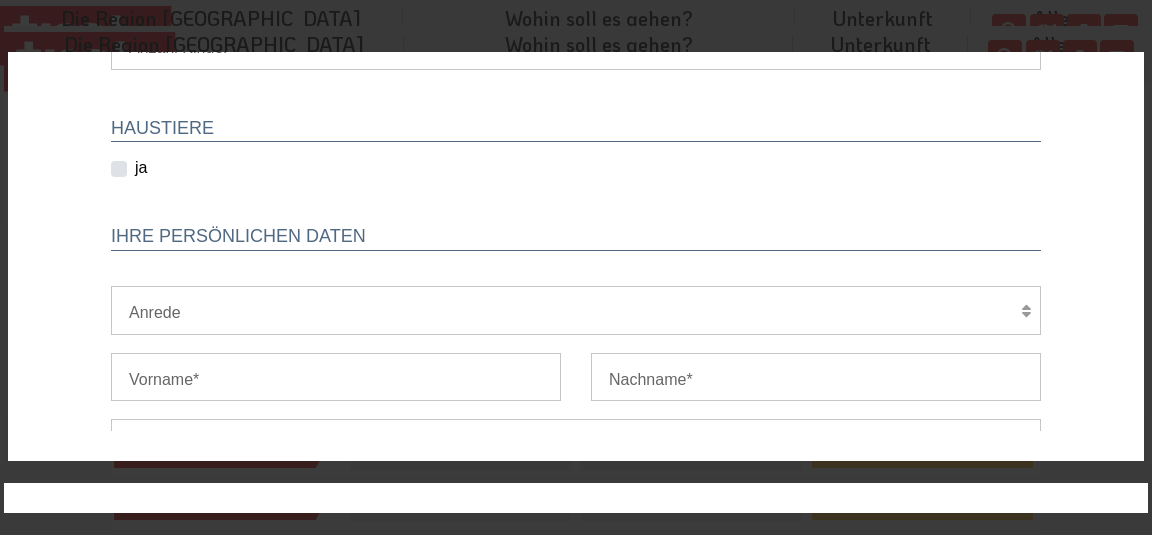 scroll, scrollTop: 324, scrollLeft: 0, axis: vertical 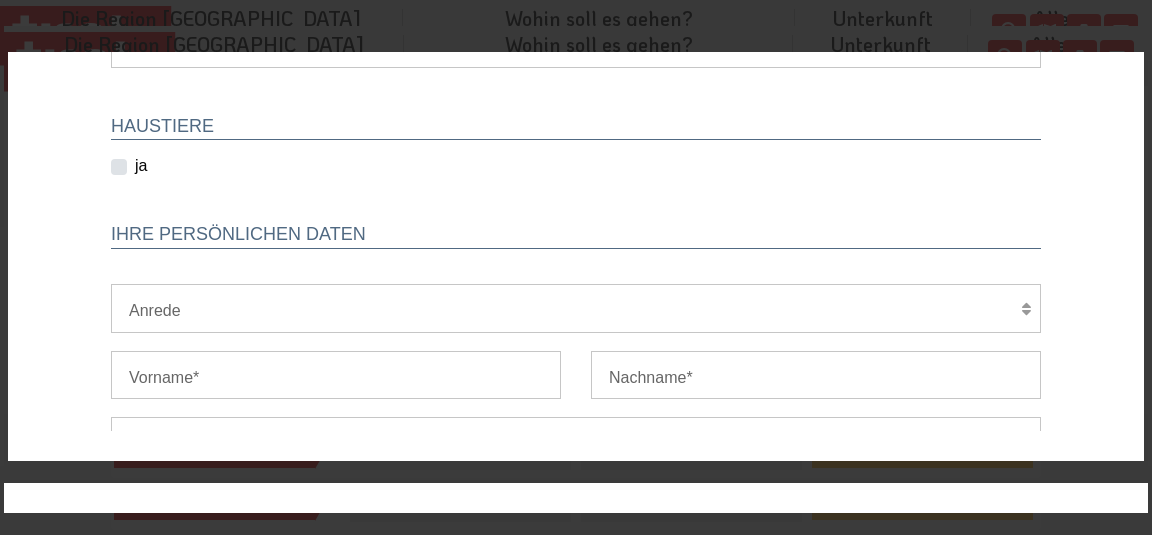 type on "2" 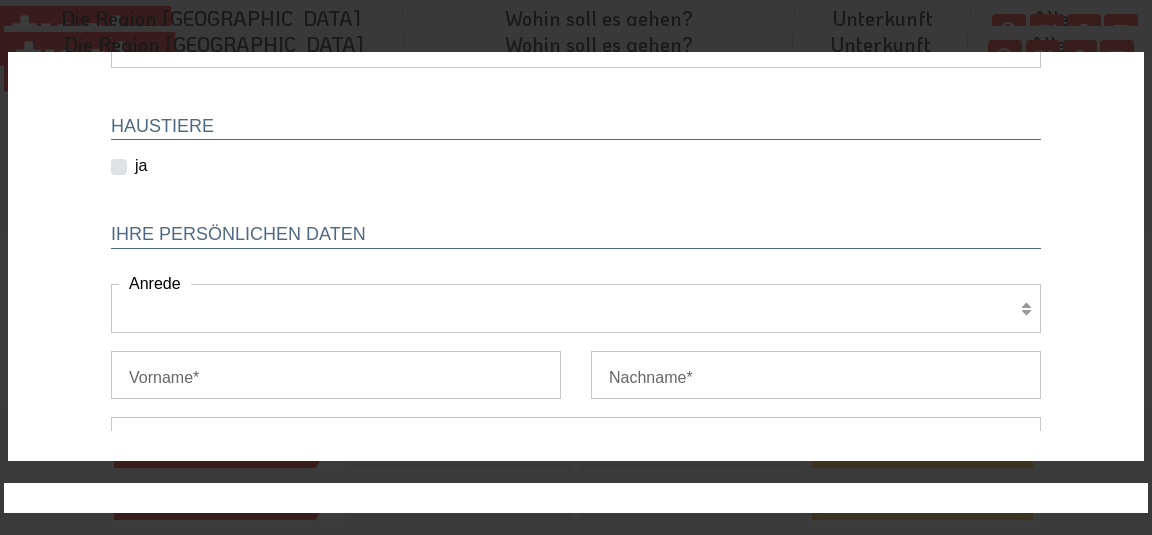 select on "Herr" 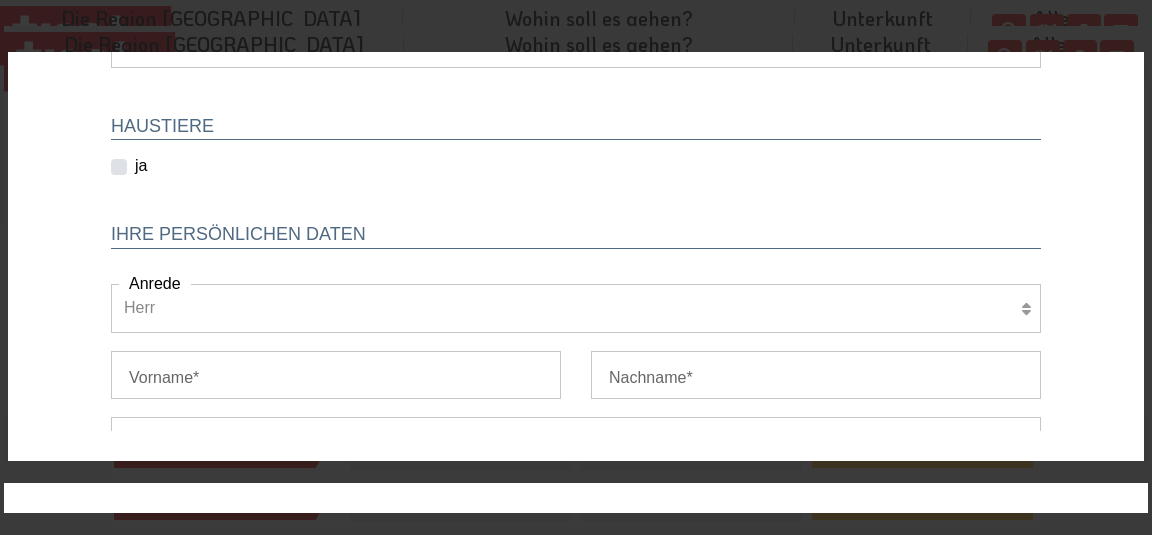 click on "Herr" at bounding box center [8, 52] 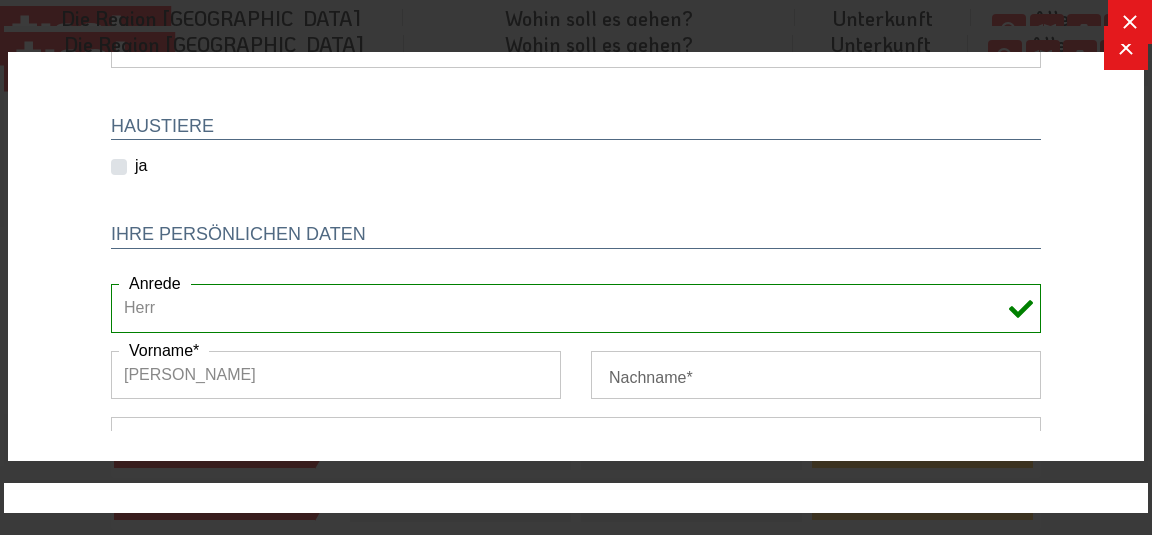 type on "[PERSON_NAME]" 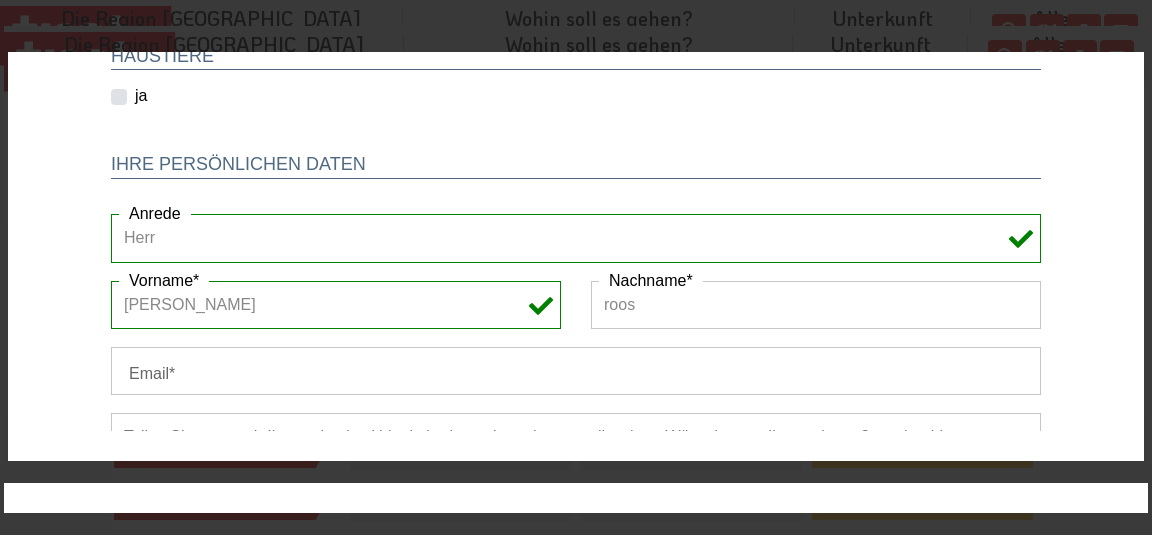 scroll, scrollTop: 432, scrollLeft: 0, axis: vertical 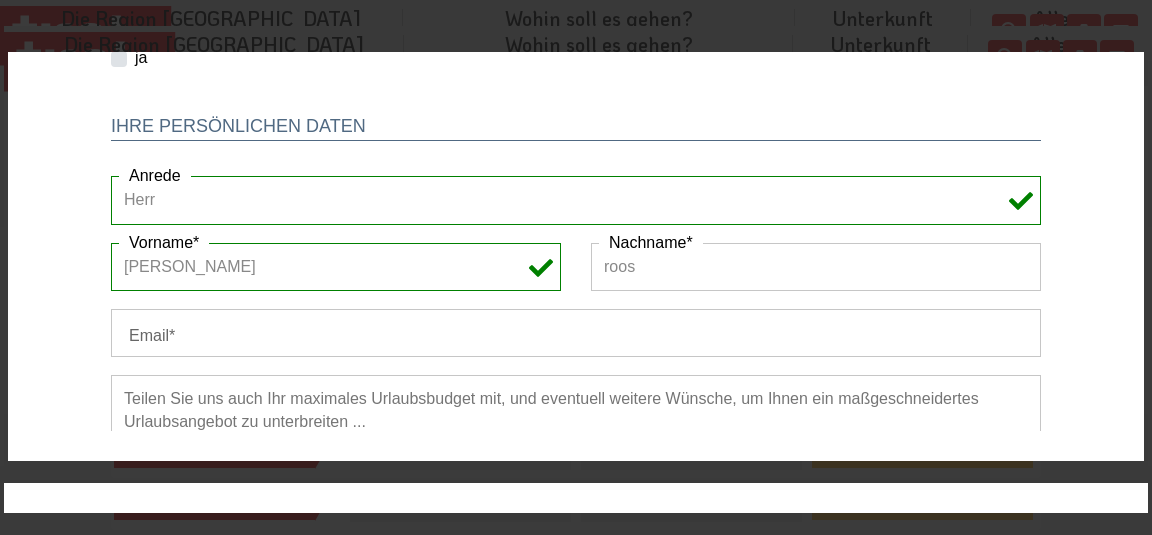 type on "roos" 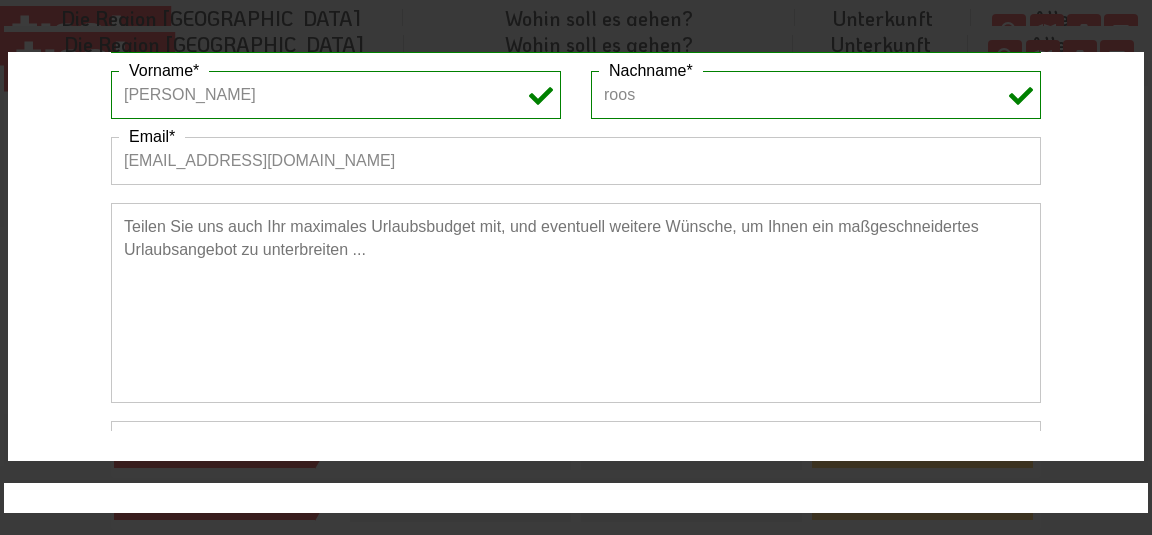 scroll, scrollTop: 648, scrollLeft: 0, axis: vertical 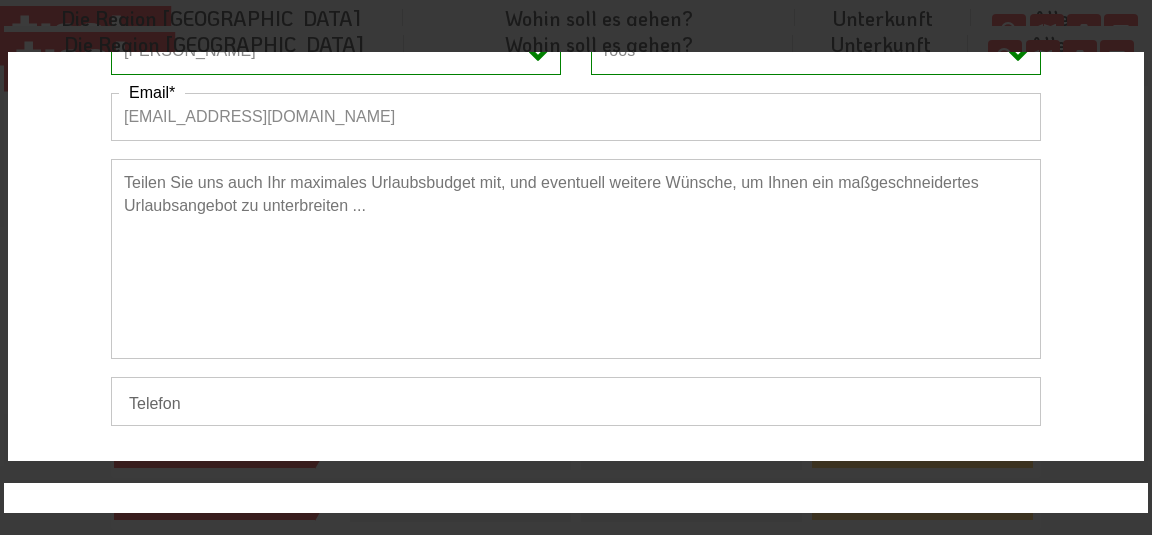 type on "[EMAIL_ADDRESS][DOMAIN_NAME]" 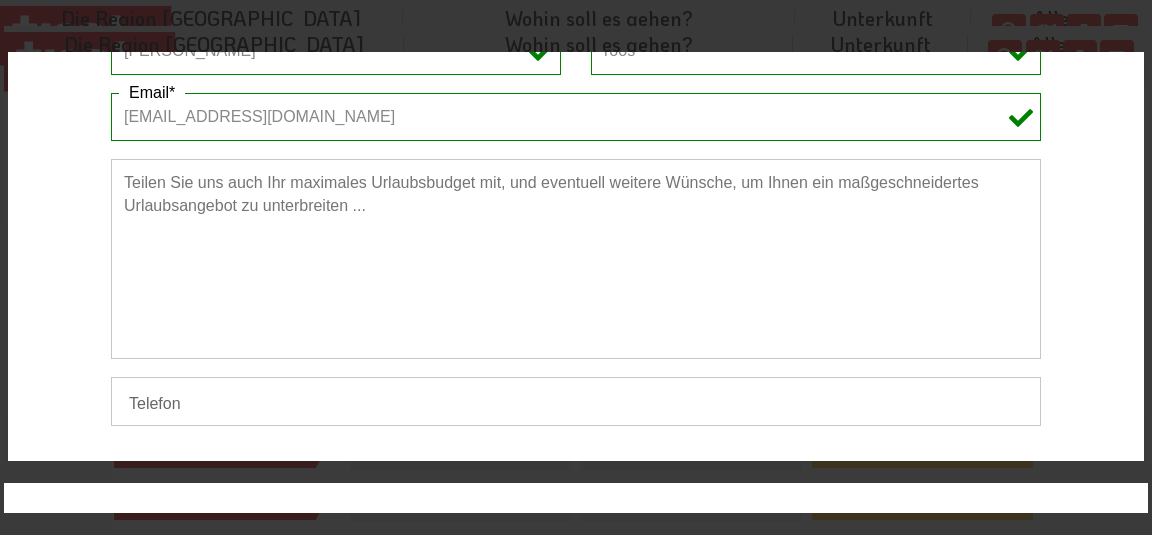 click at bounding box center (576, 259) 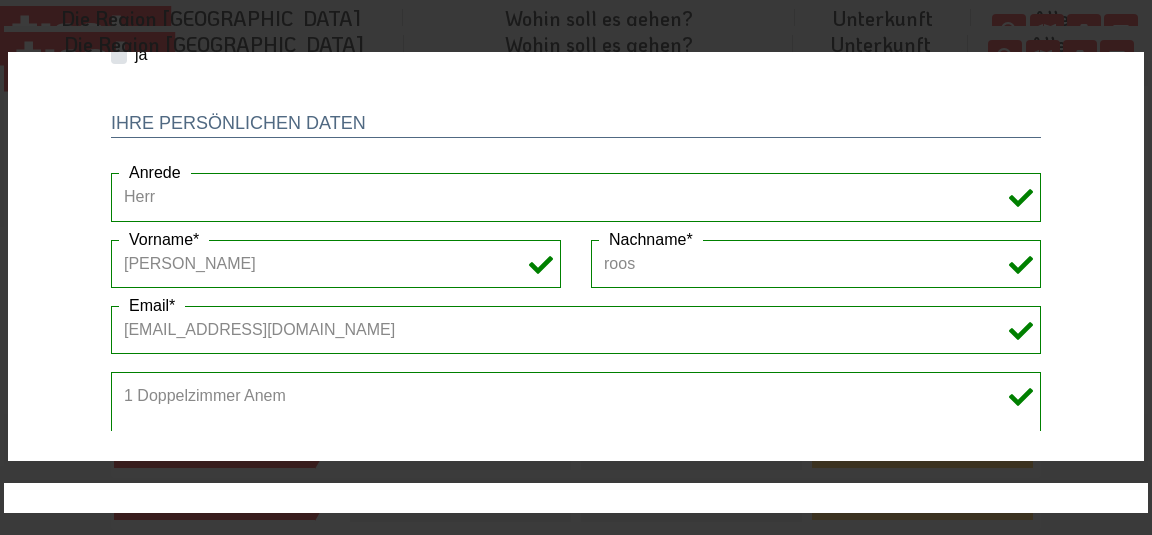 scroll, scrollTop: 433, scrollLeft: 0, axis: vertical 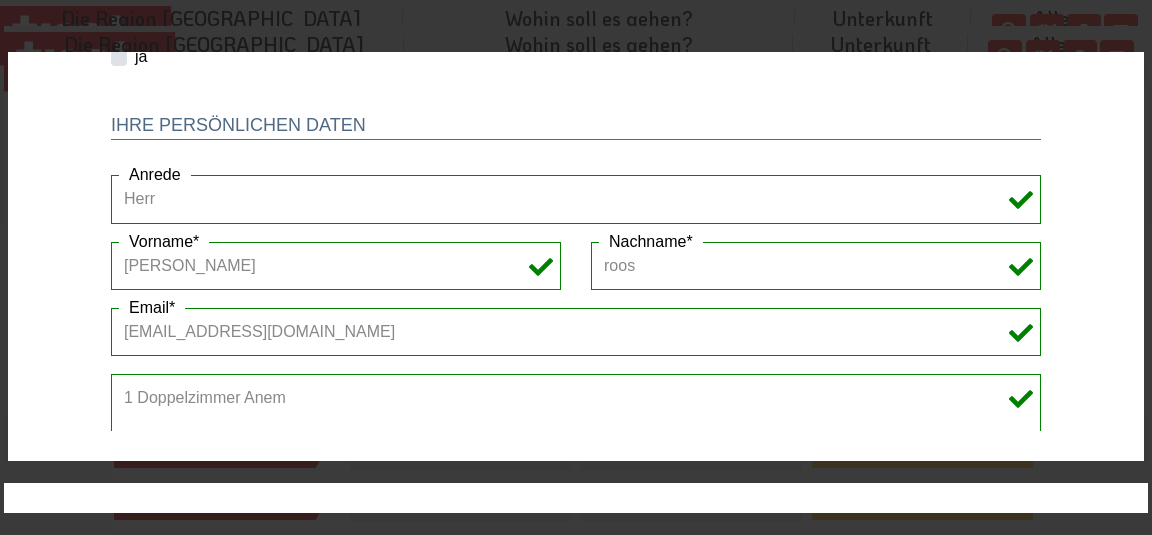 type on "1 Doppelzimmer Anem" 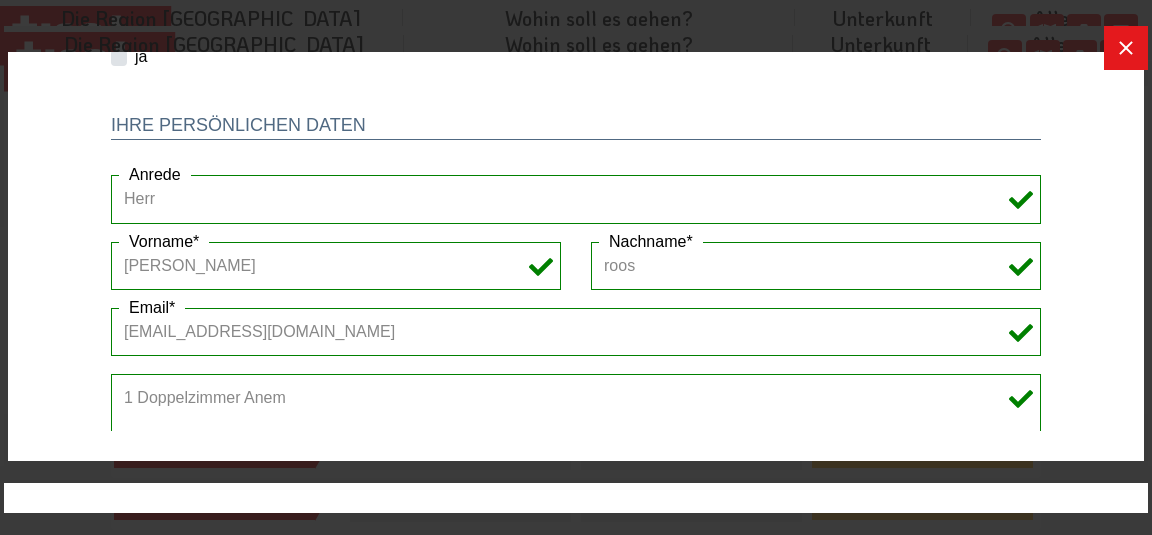 click on "1 Doppelzimmer Anem" at bounding box center [576, 474] 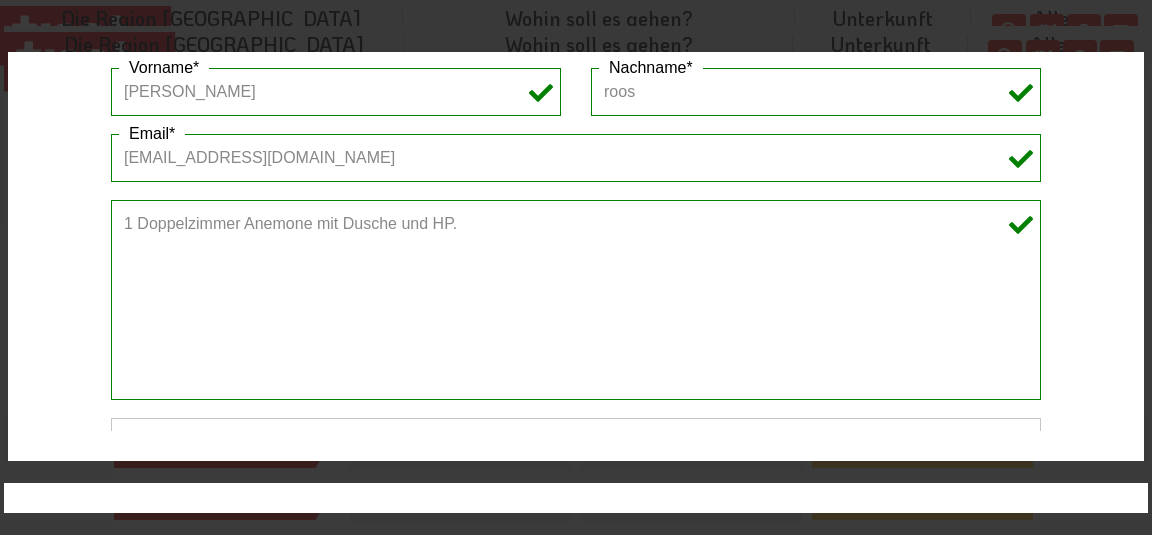 scroll, scrollTop: 649, scrollLeft: 0, axis: vertical 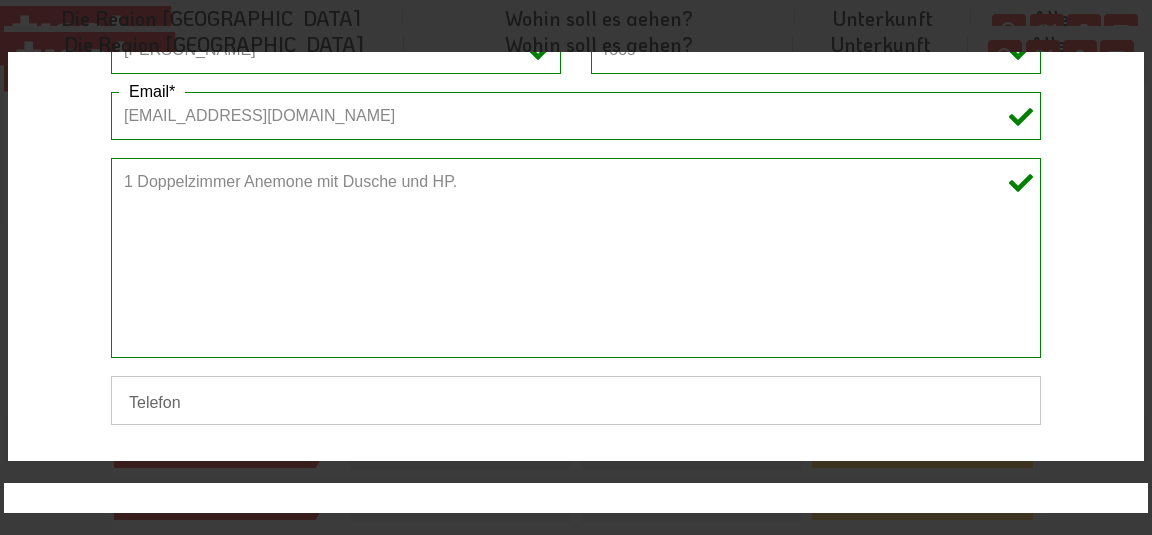 click on "1 Doppelzimmer Anemone mit Dusche und HP." at bounding box center (576, 258) 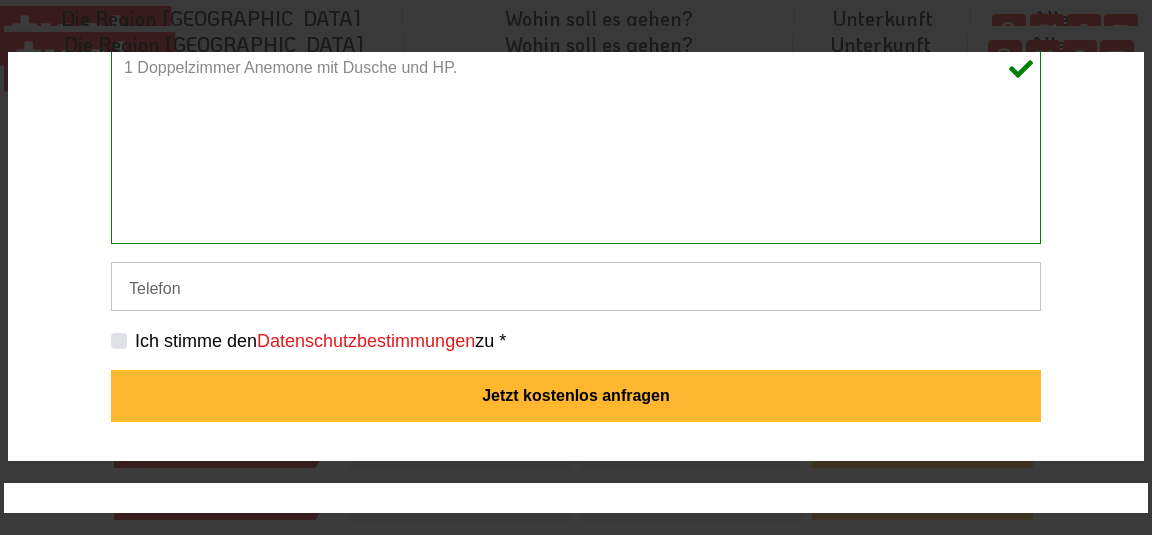 scroll, scrollTop: 768, scrollLeft: 0, axis: vertical 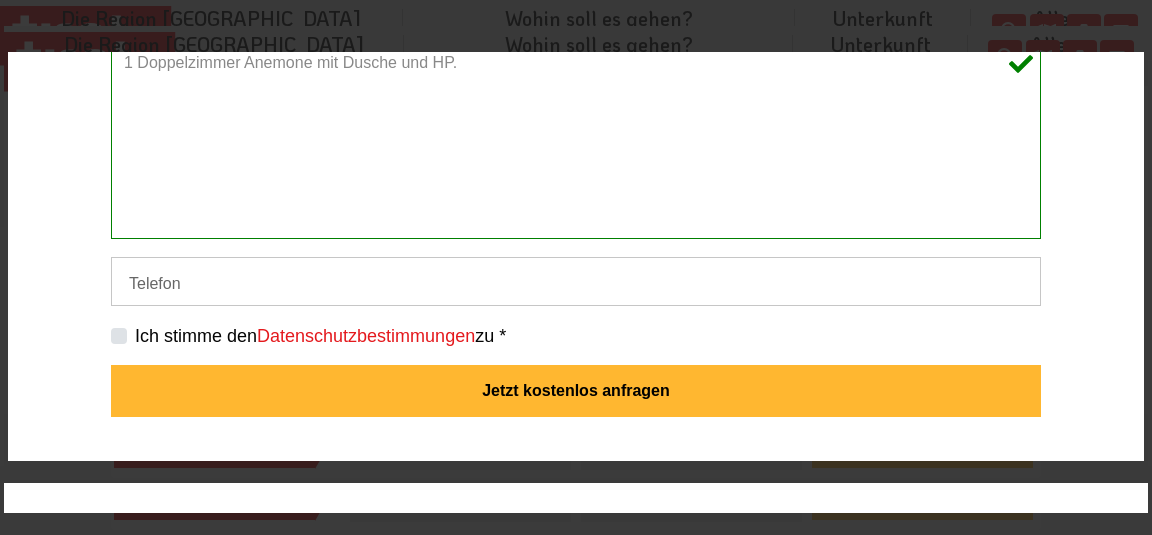 type on "1 Doppelzimmer Anemone mit Dusche und HP." 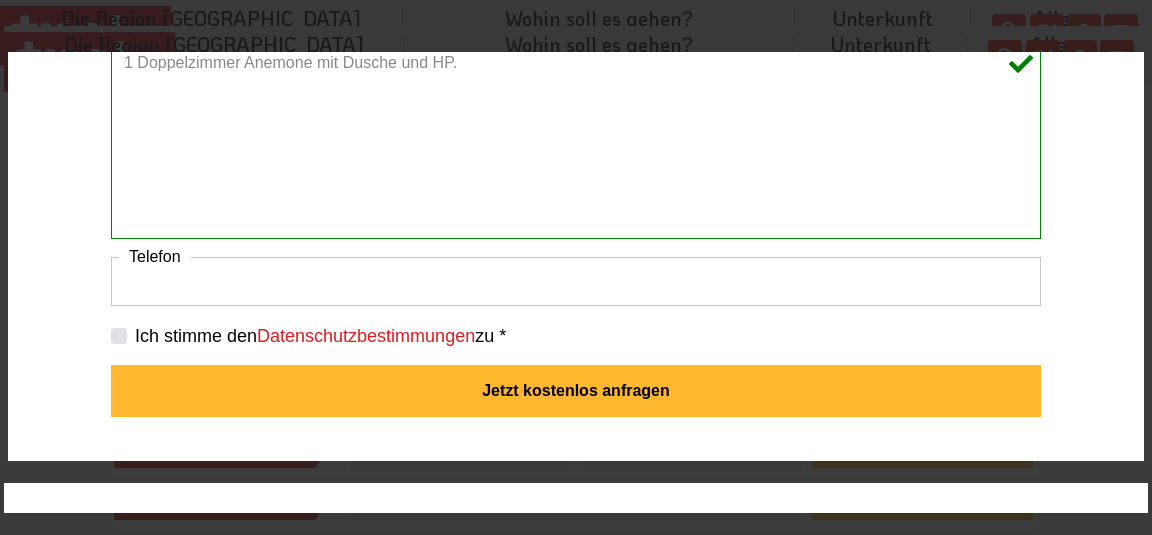 click on "Telefon" at bounding box center (576, 281) 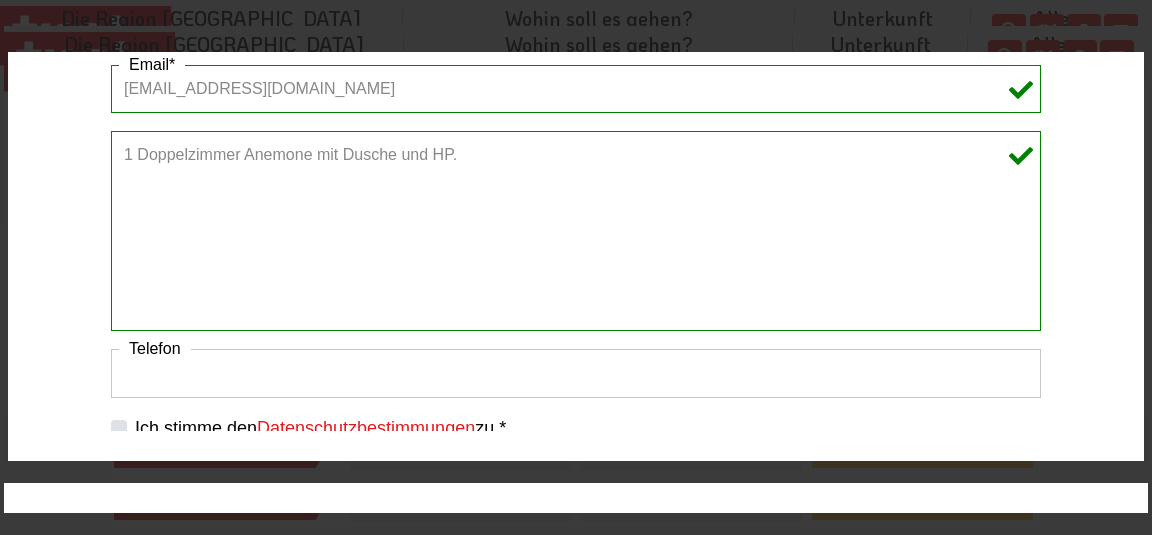 scroll, scrollTop: 768, scrollLeft: 0, axis: vertical 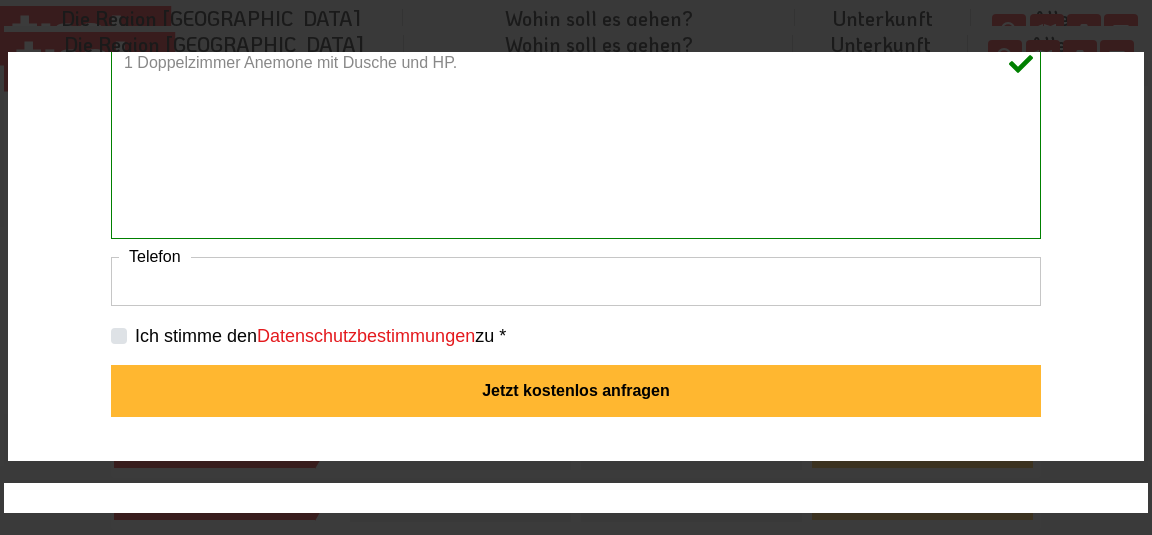 click on "Telefon" at bounding box center (576, 281) 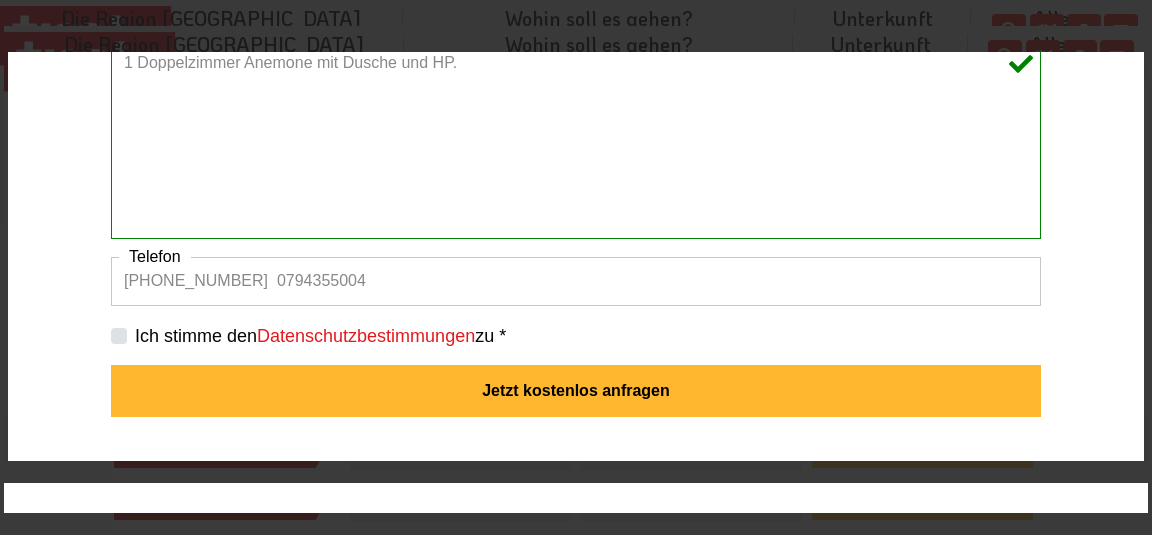 type on "[PHONE_NUMBER]  0794355004" 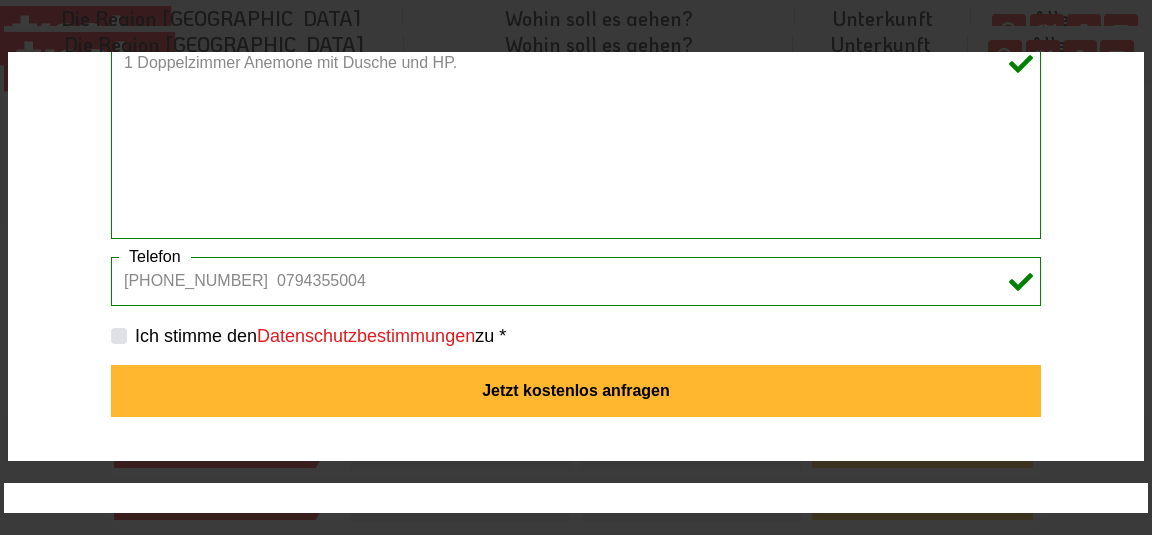 click on "Ich stimme den  Datenschutzbestimmungen  zu *" at bounding box center [320, 336] 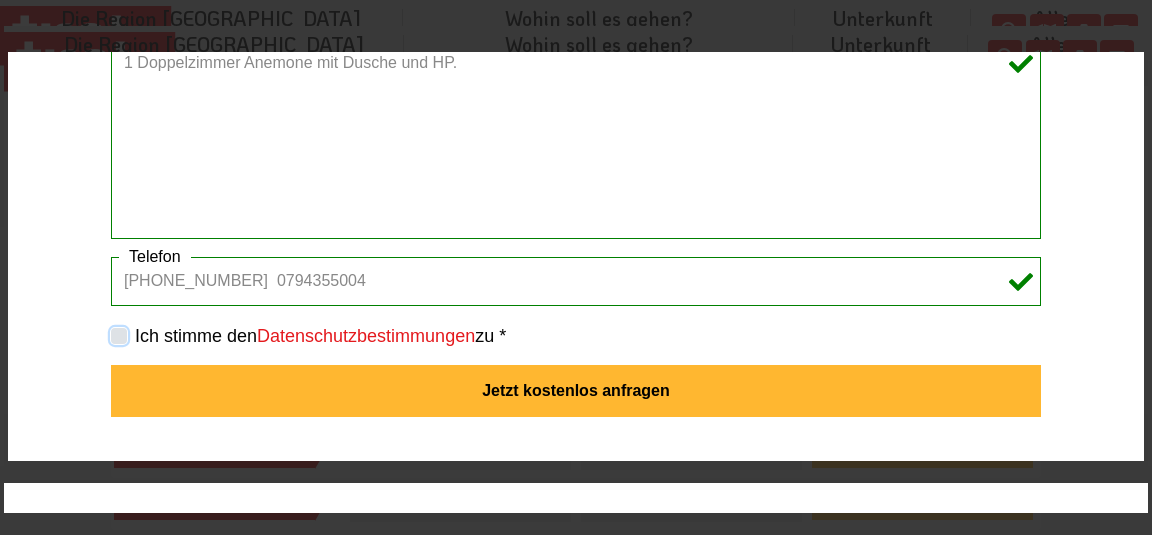 click on "Ich stimme den  Datenschutzbestimmungen  zu *" at bounding box center [580, 335] 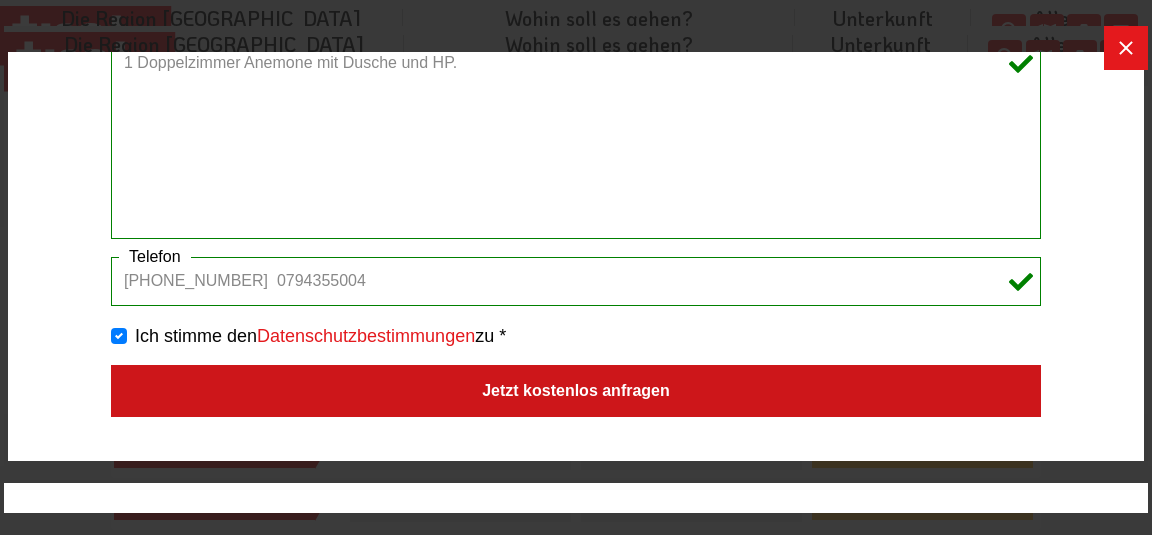 click on "Jetzt kostenlos anfragen" at bounding box center (576, 391) 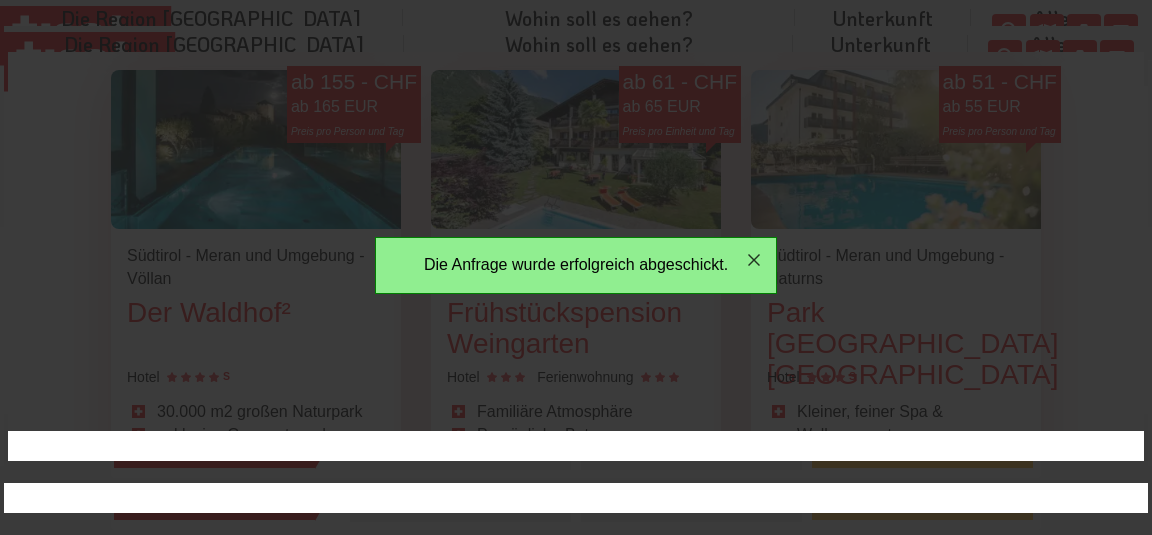 scroll, scrollTop: 0, scrollLeft: 0, axis: both 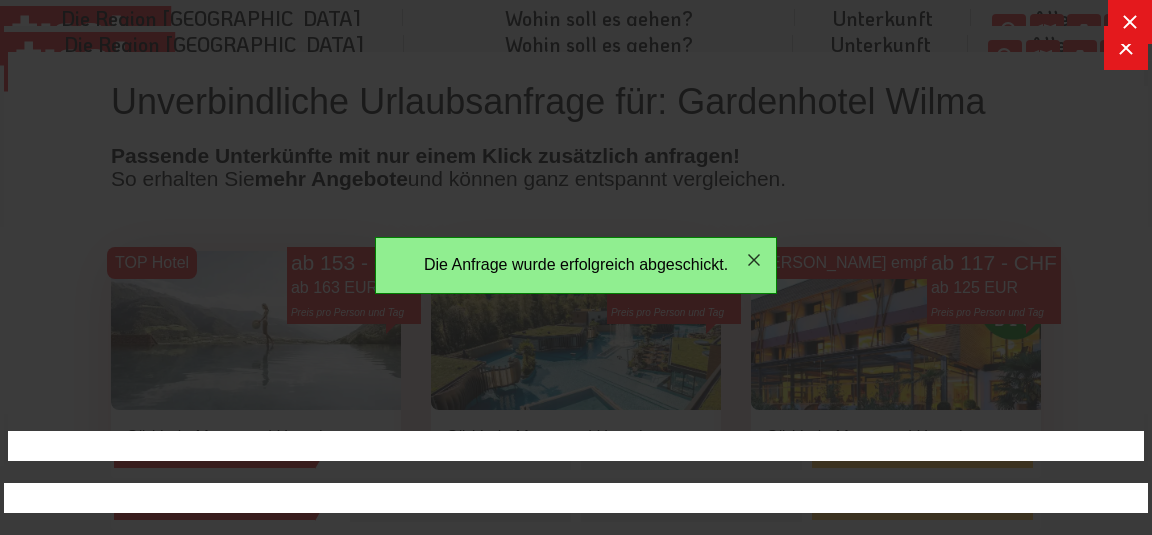click at bounding box center [1130, 22] 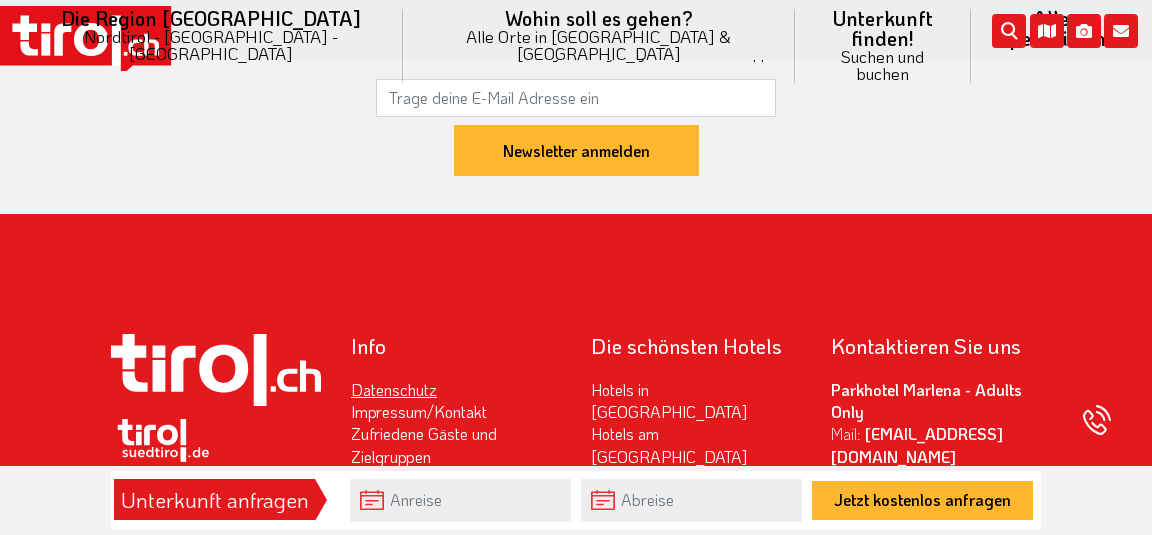 scroll, scrollTop: 5577, scrollLeft: 0, axis: vertical 